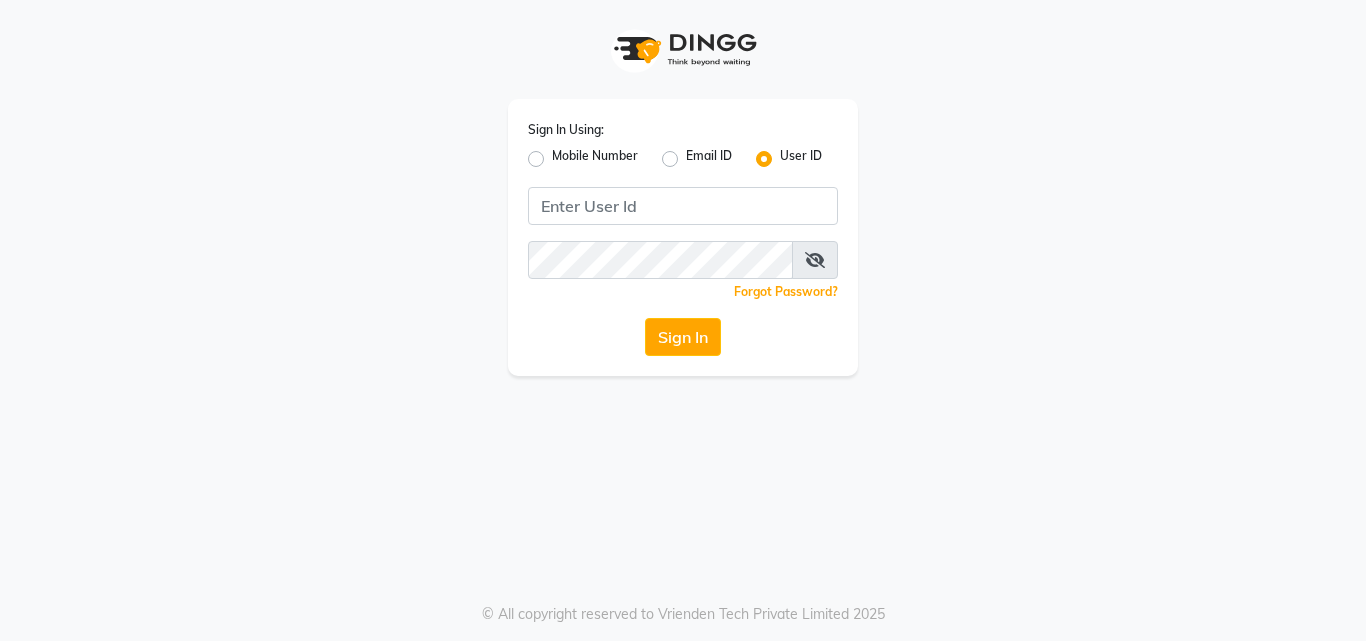 scroll, scrollTop: 0, scrollLeft: 0, axis: both 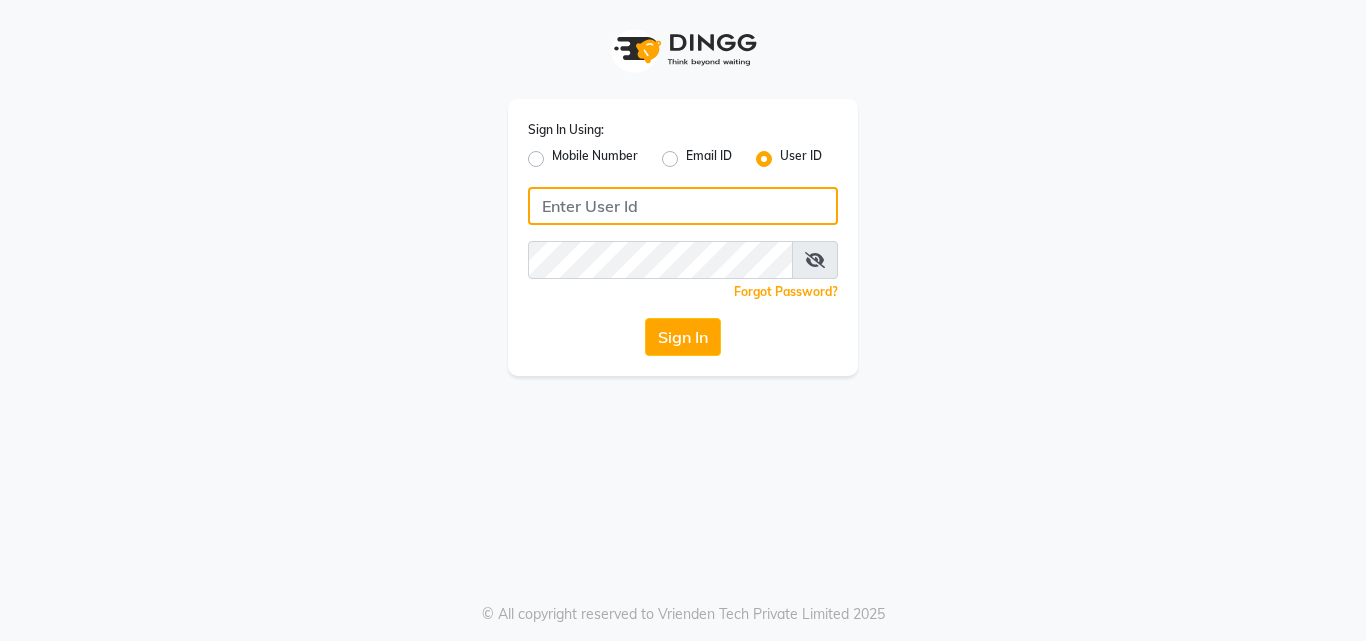 click 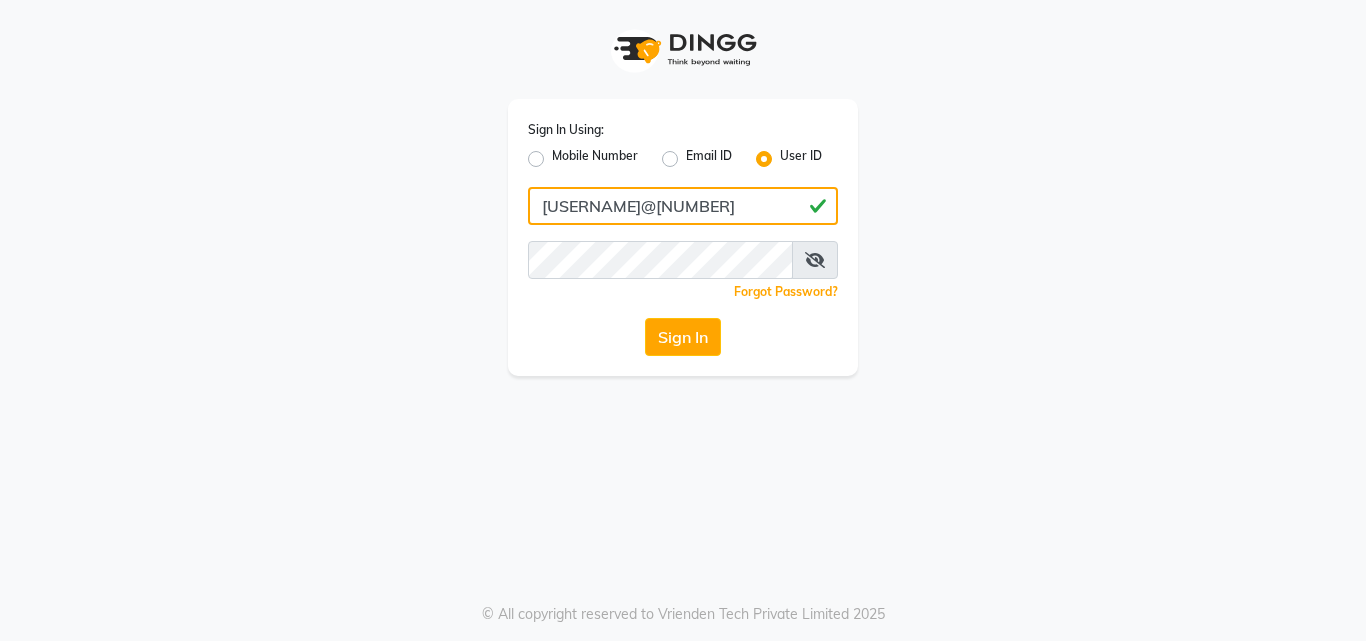 type on "[USERNAME]@[NUMBER]" 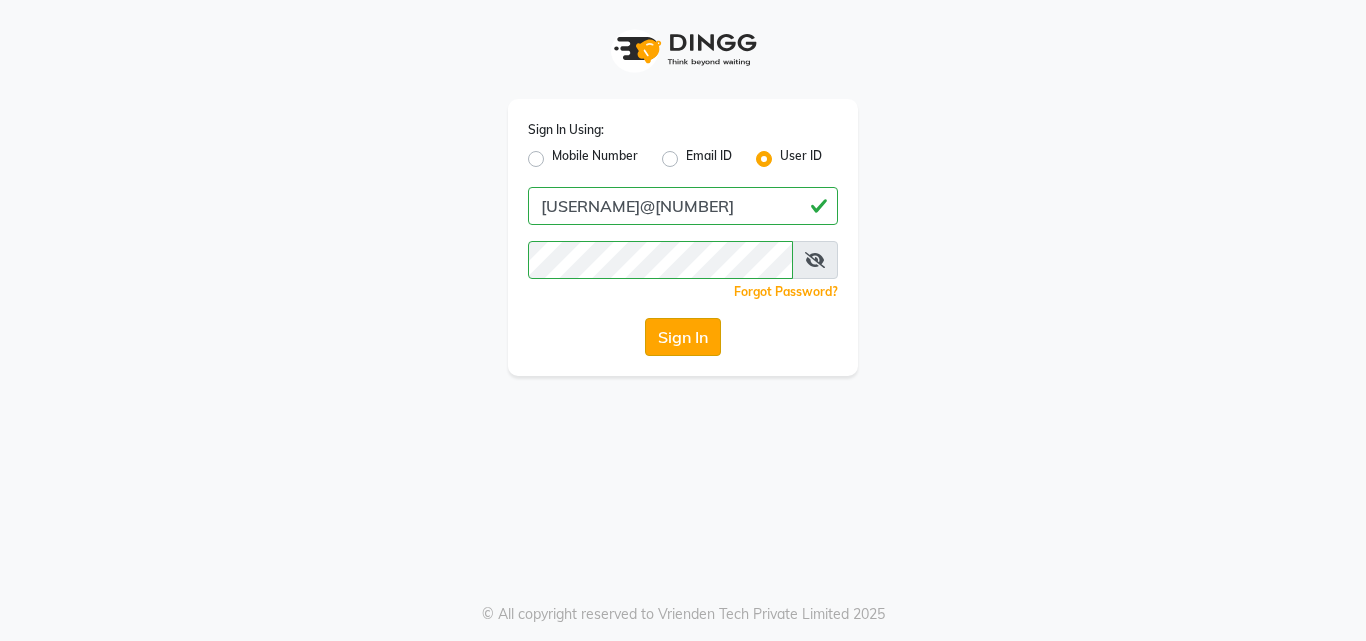 click on "Sign In" 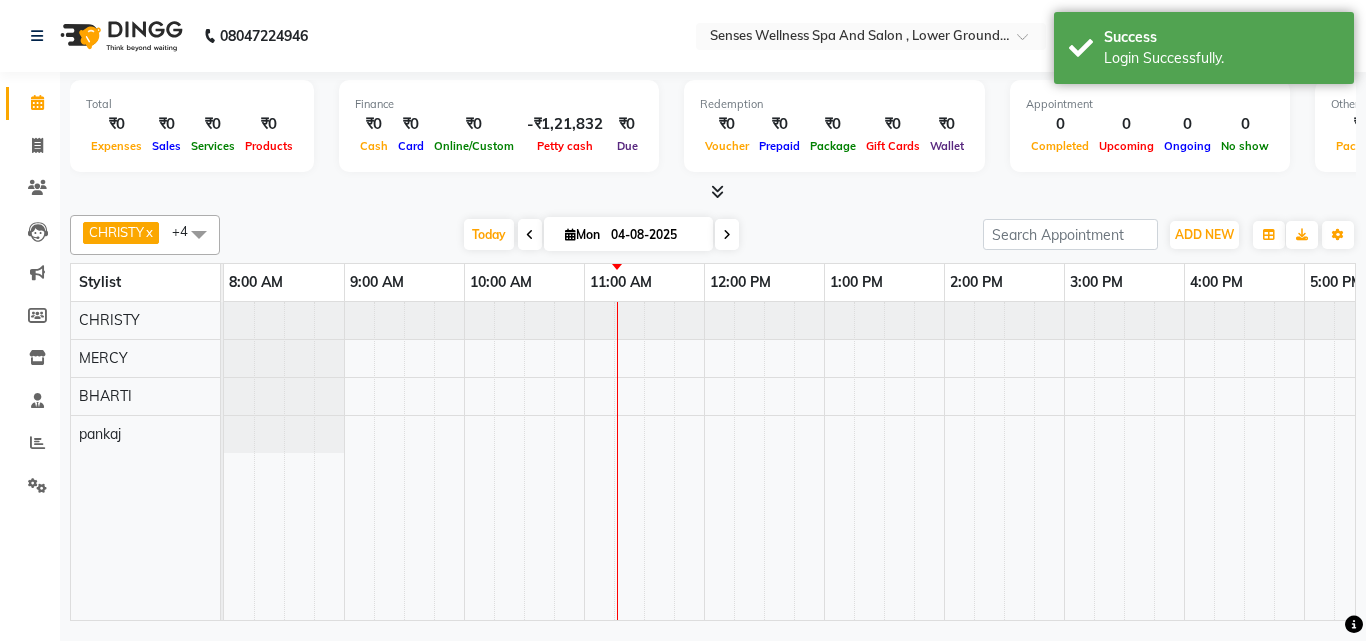 scroll, scrollTop: 0, scrollLeft: 0, axis: both 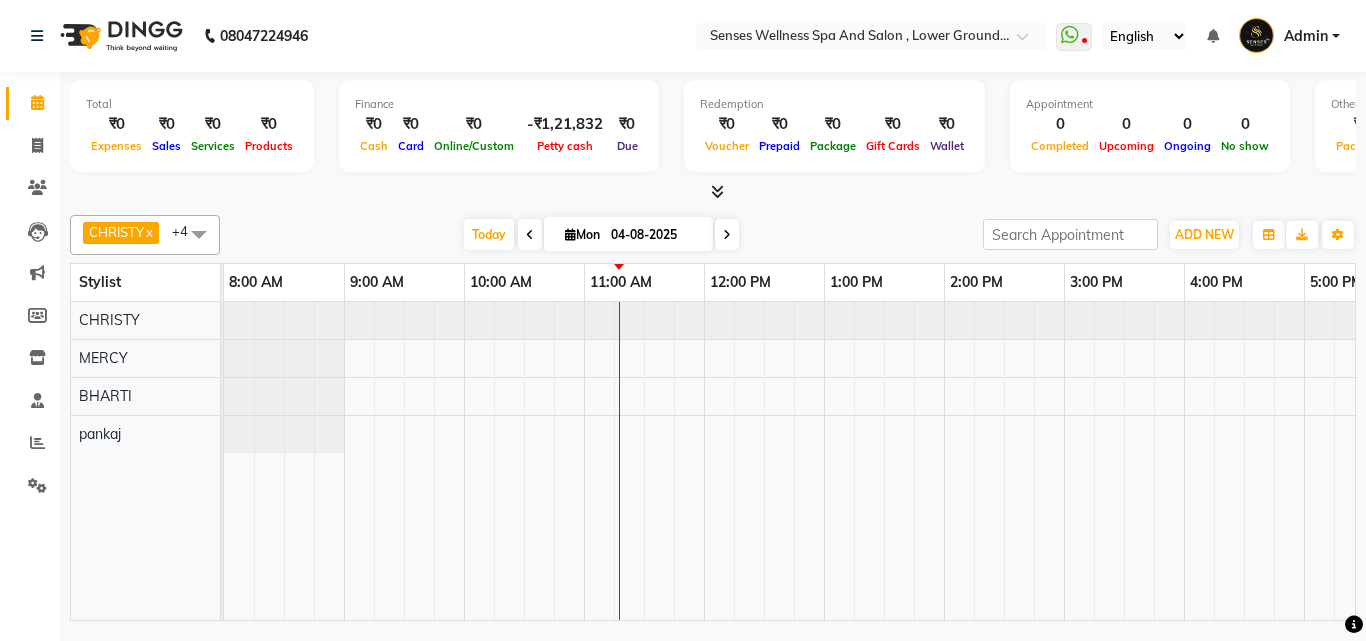 click on "Admin" at bounding box center [1306, 36] 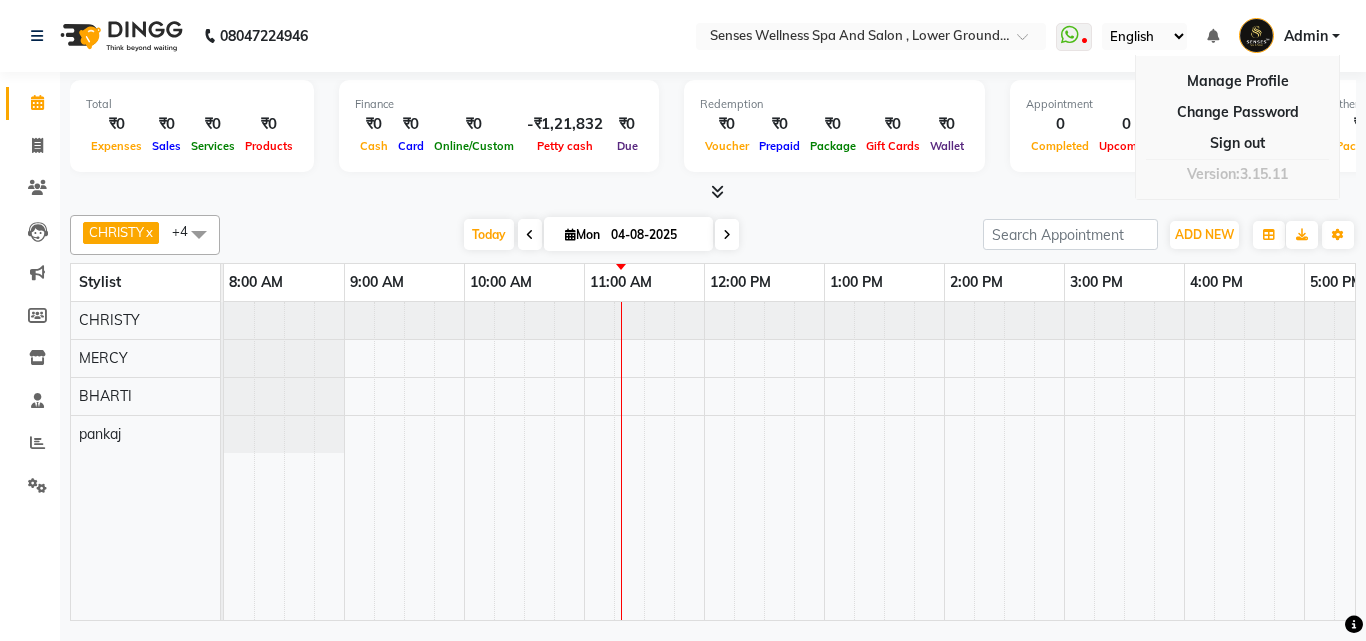 click on "[PHONE] [LOCATION_NAME] , [STREET_LEVEL] Floor, [BUILDING_NAME]  WhatsApp Status  ✕ Status:  Disconnected Most Recent Message: [DATE]     [TIME] Recent Service Activity: [DATE]     [TIME]  [PHONE]Whatsapp Settings English ENGLISH Español العربية मराठी हिंदी ગુજરાતી தமிழ் 中文 Notifications nothing to show Admin Manage Profile Change Password Sign out  Version:[VERSION]" 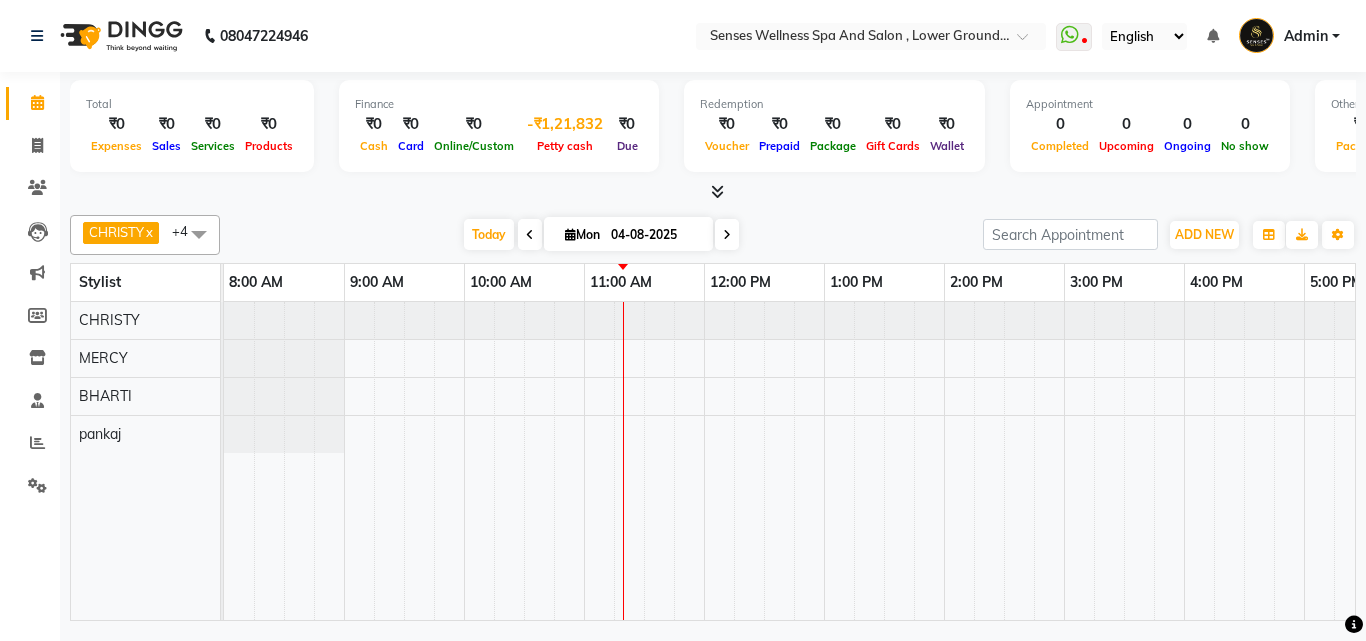 click on "-₹1,21,832" at bounding box center [565, 124] 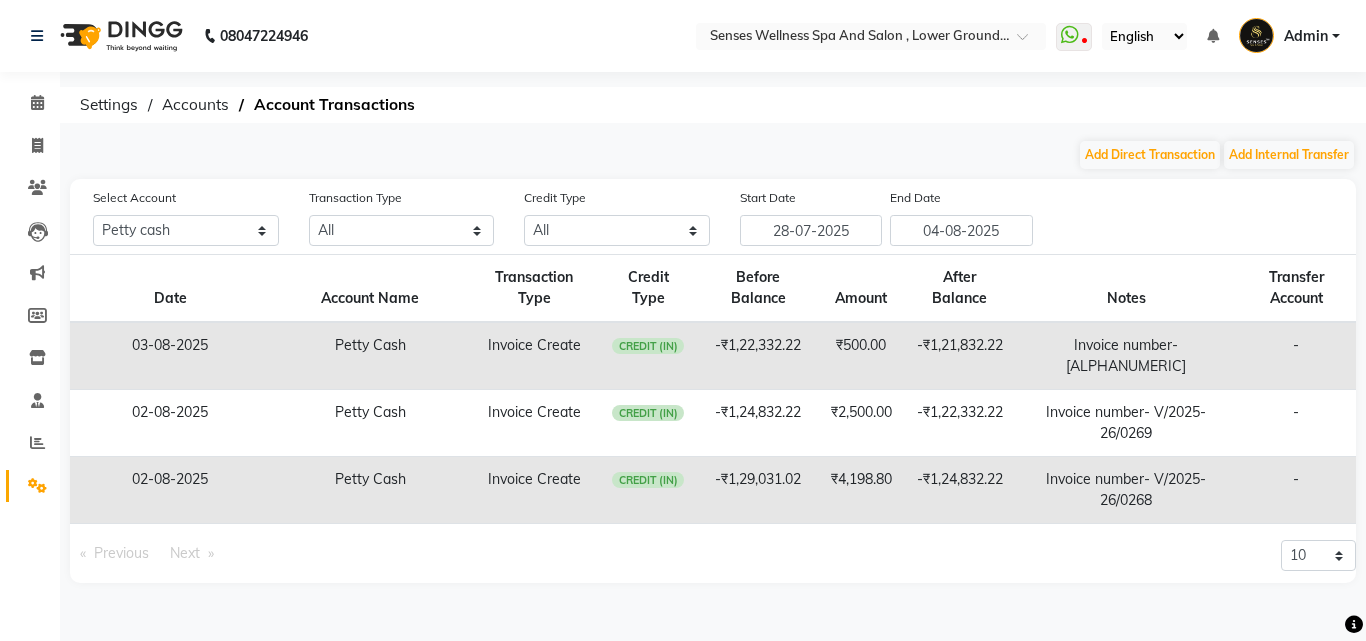 click on "Invoice" 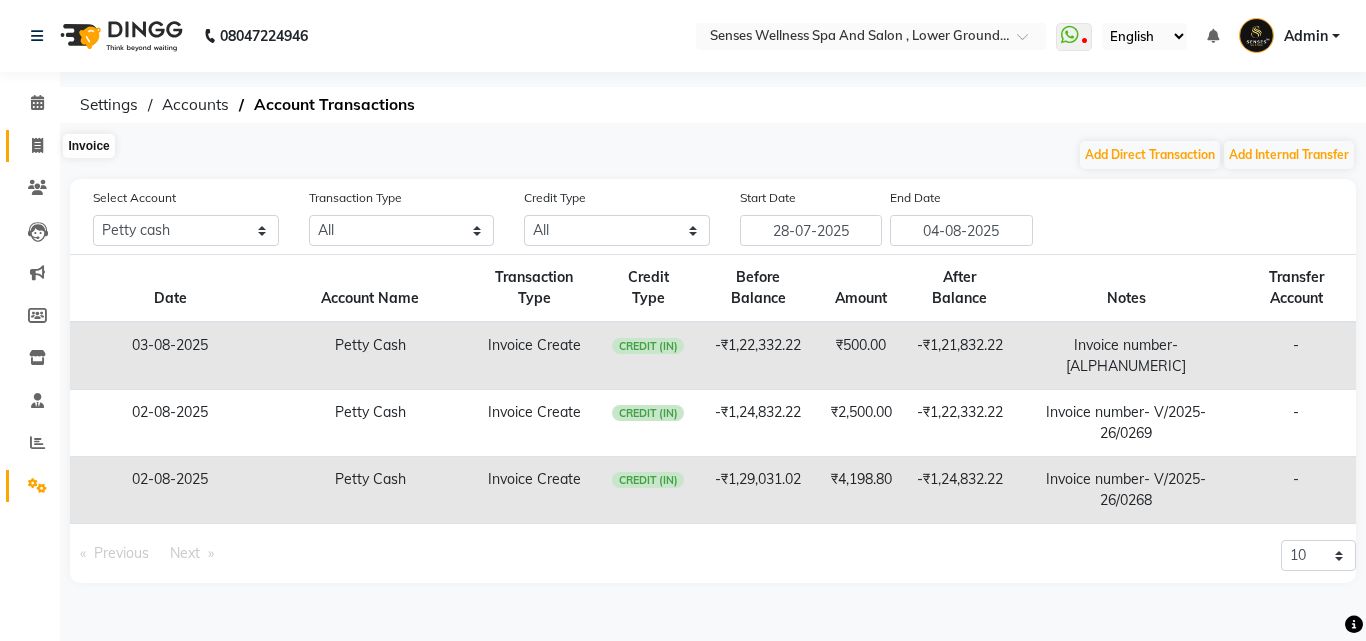 click 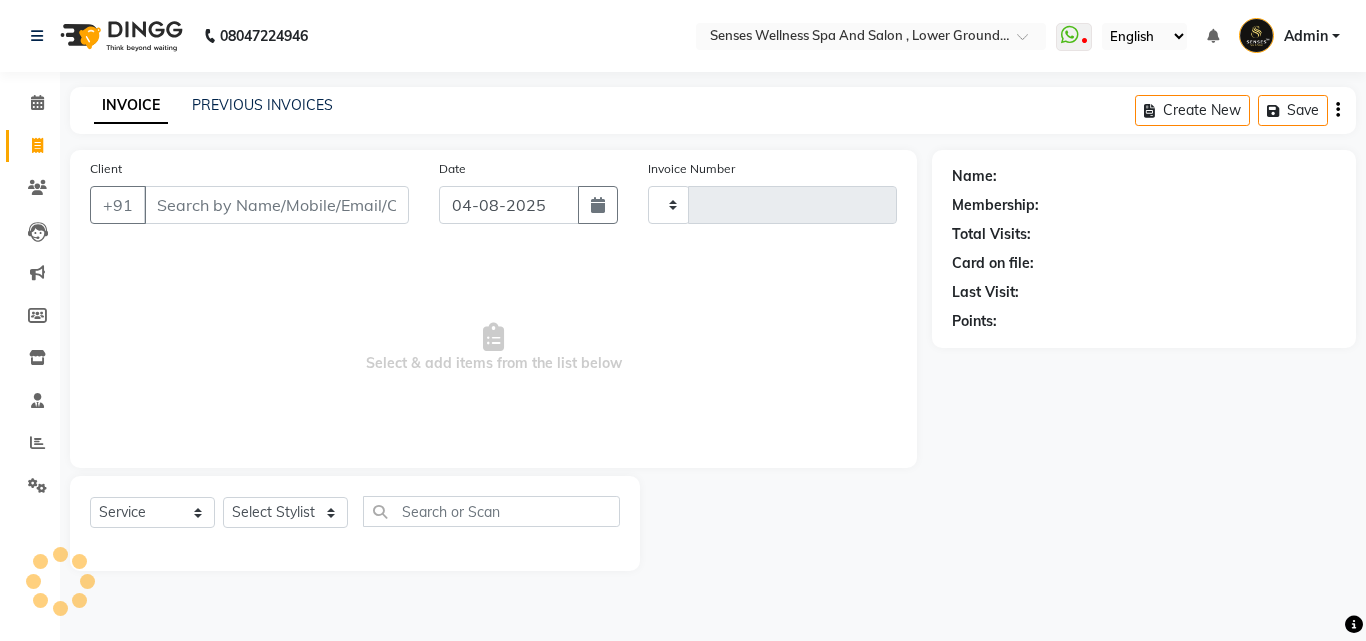 type on "0273" 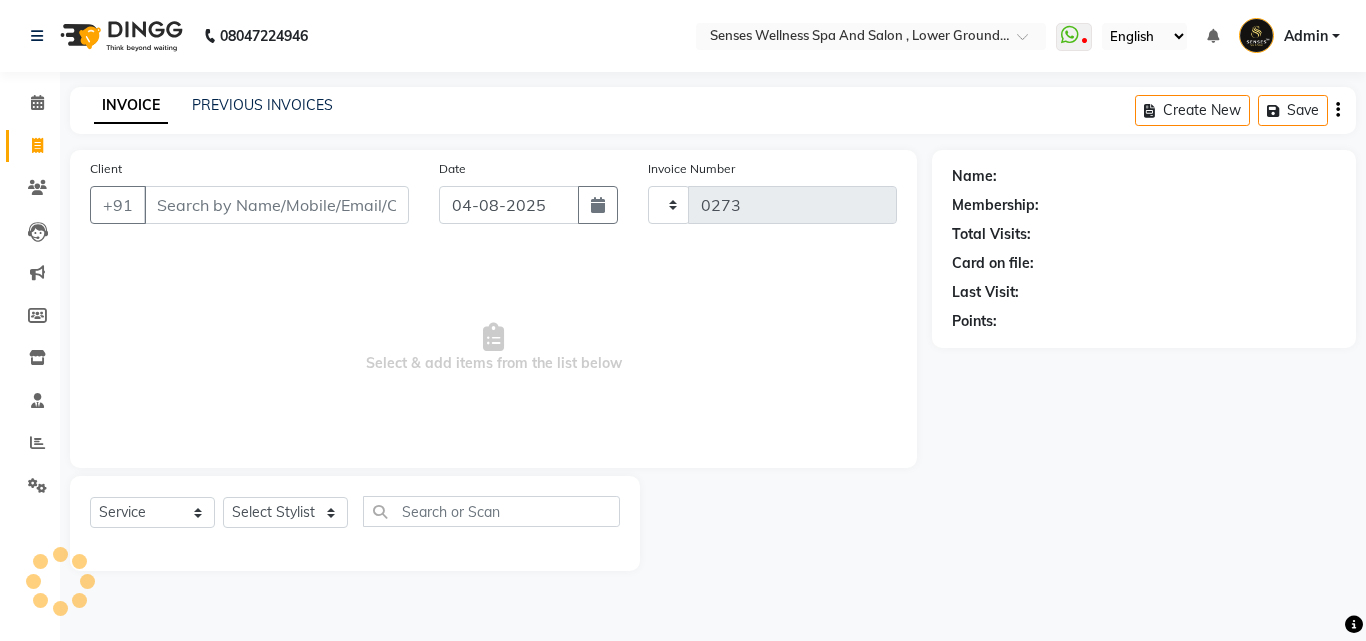 select on "6485" 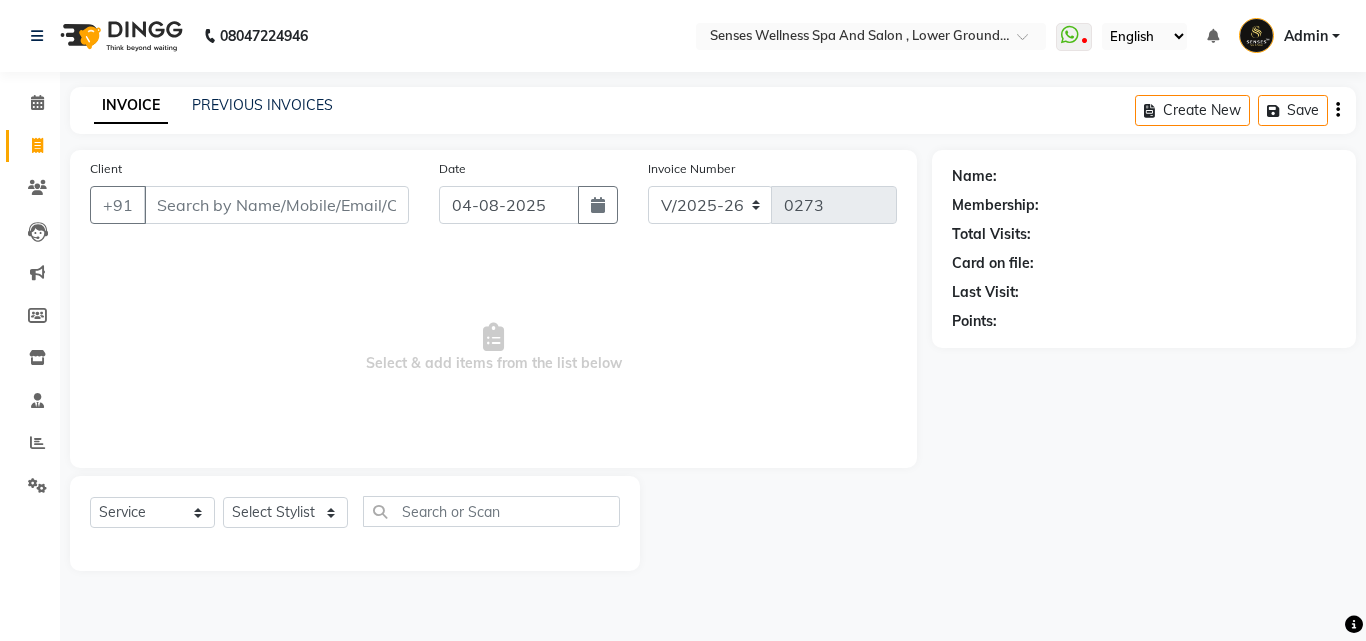 click on "08047224946" 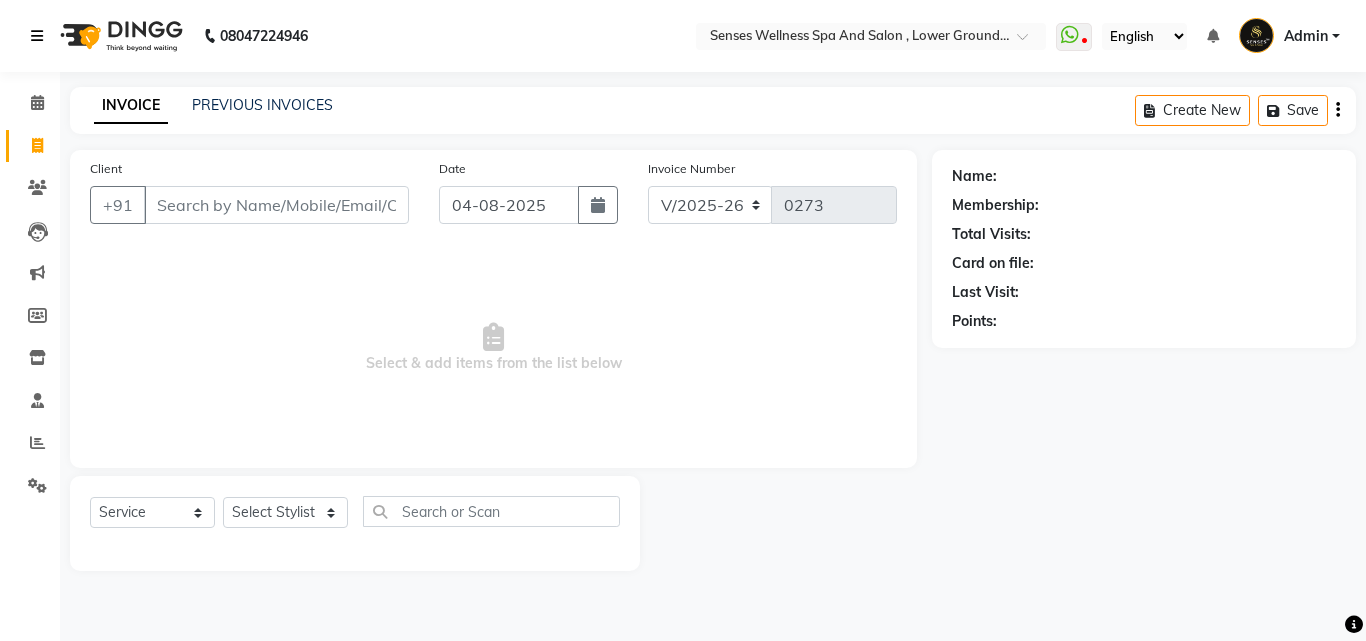 click at bounding box center (37, 36) 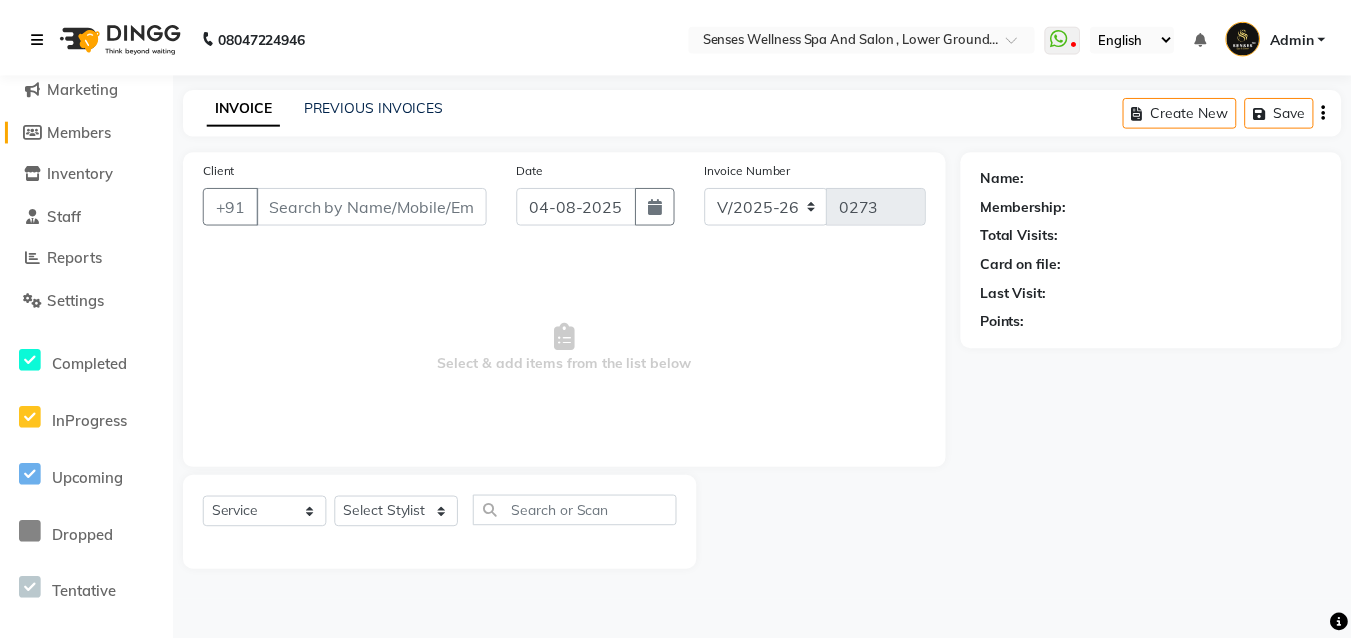 scroll, scrollTop: 0, scrollLeft: 0, axis: both 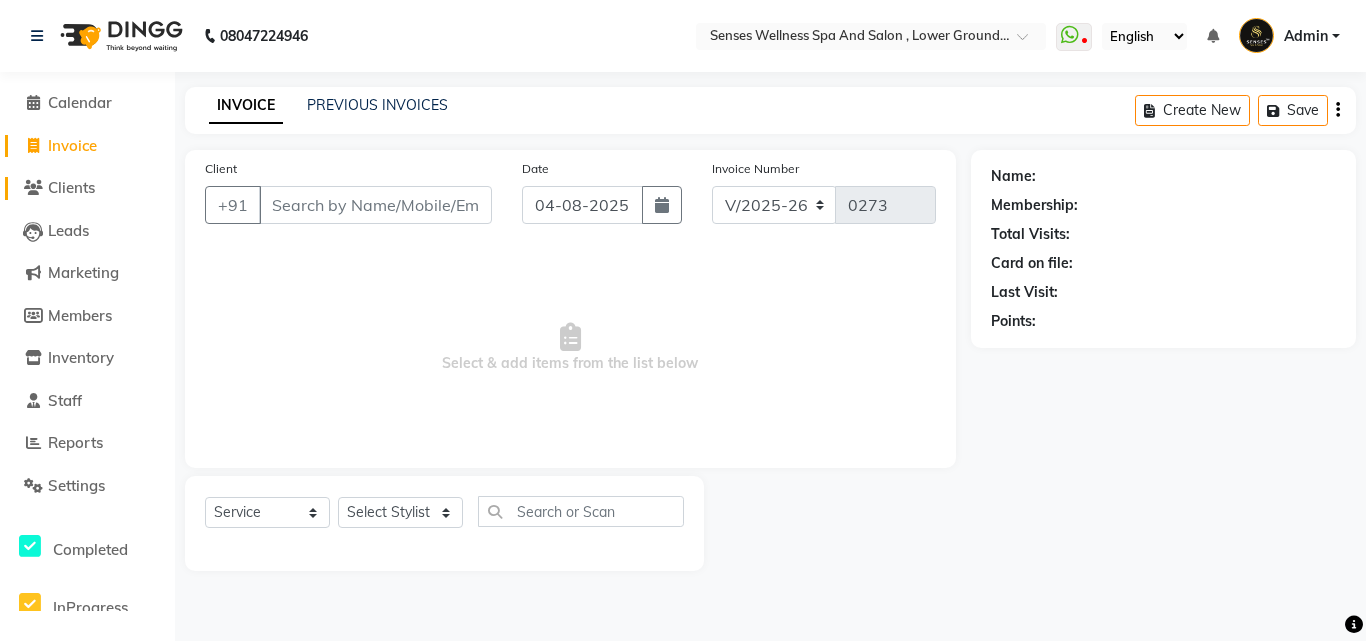 click on "Clients" 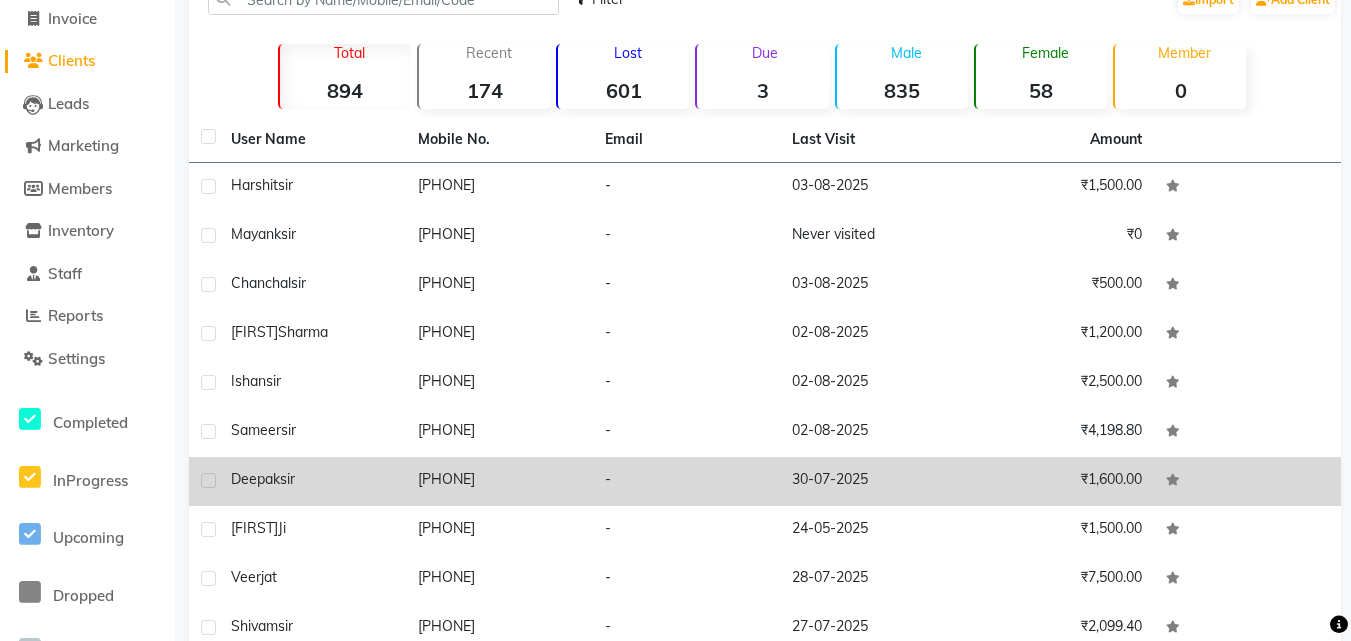 scroll, scrollTop: 225, scrollLeft: 0, axis: vertical 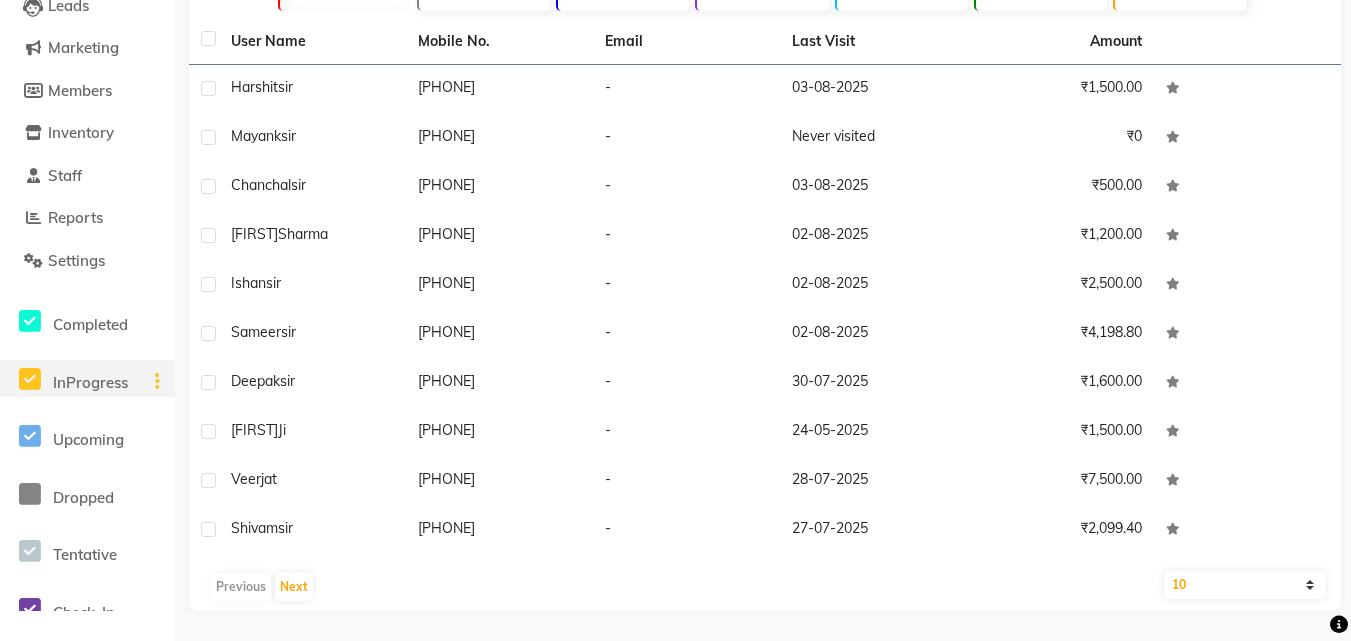 click on "InProgress" 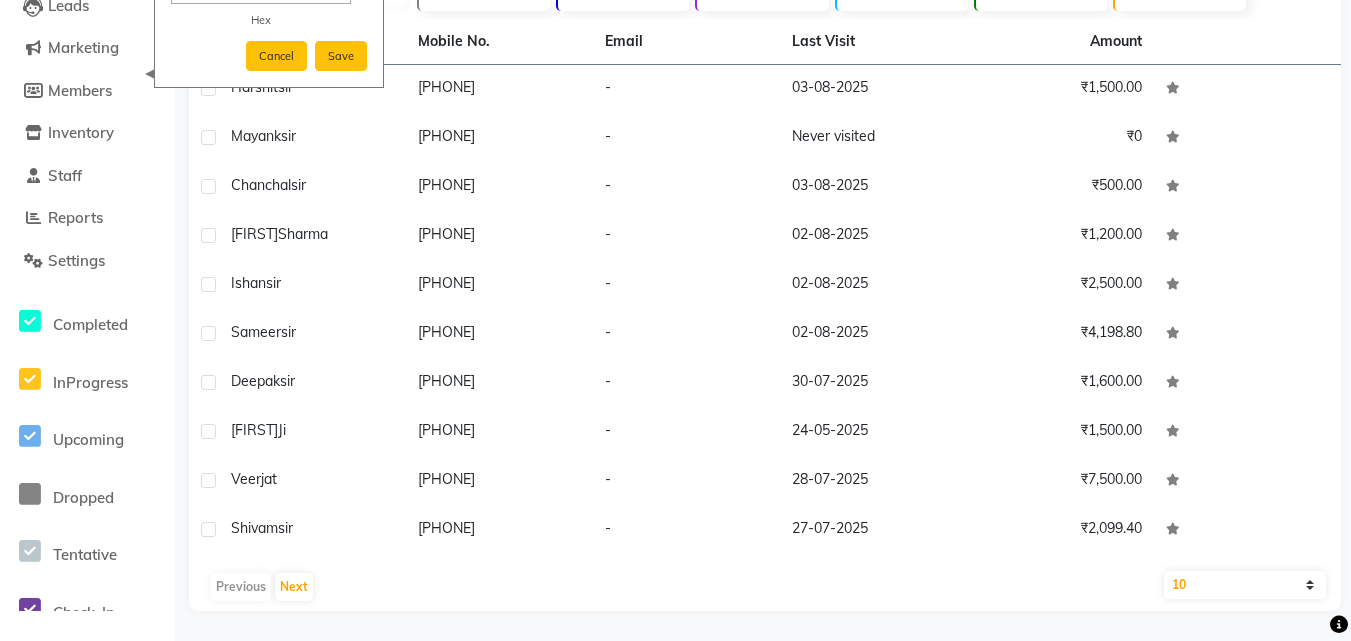 scroll, scrollTop: 224, scrollLeft: 0, axis: vertical 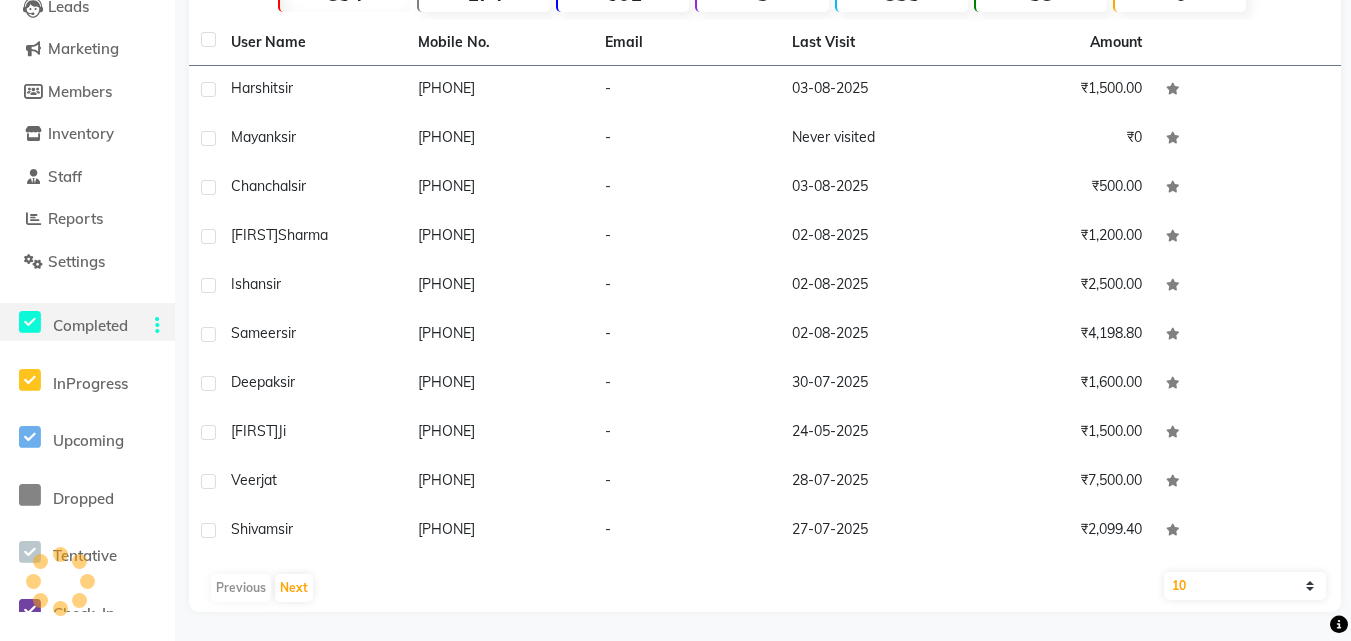 click on "Completed" 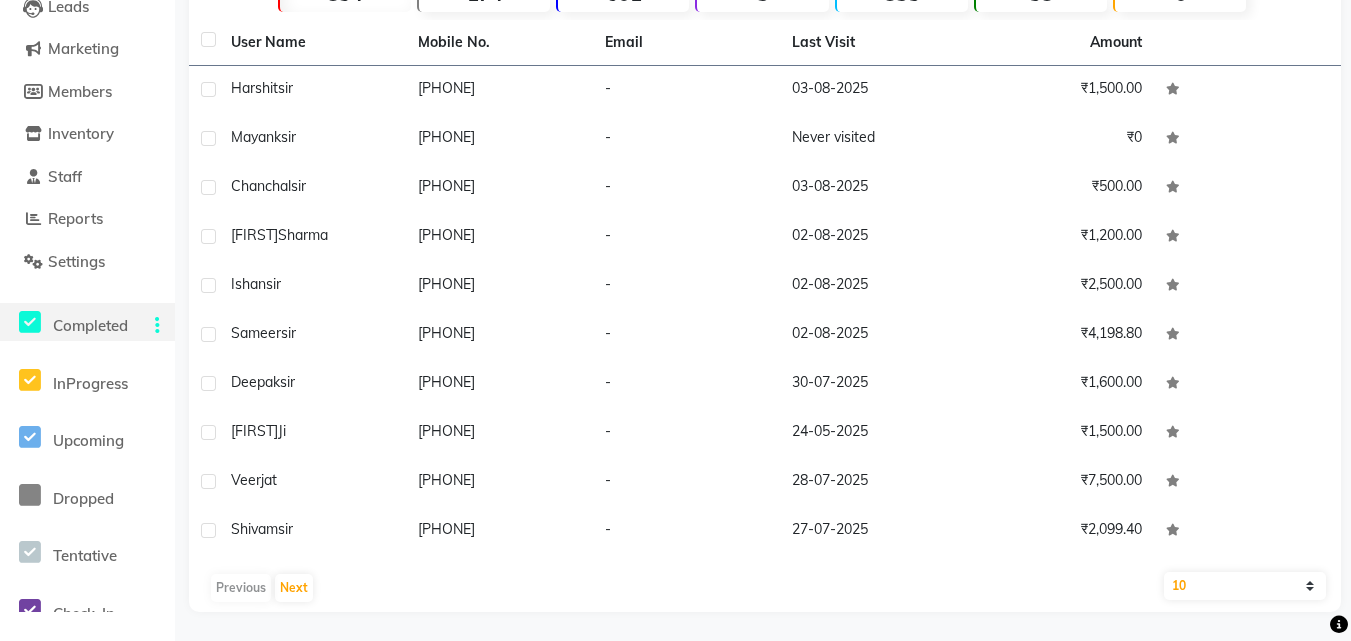 scroll, scrollTop: 0, scrollLeft: 0, axis: both 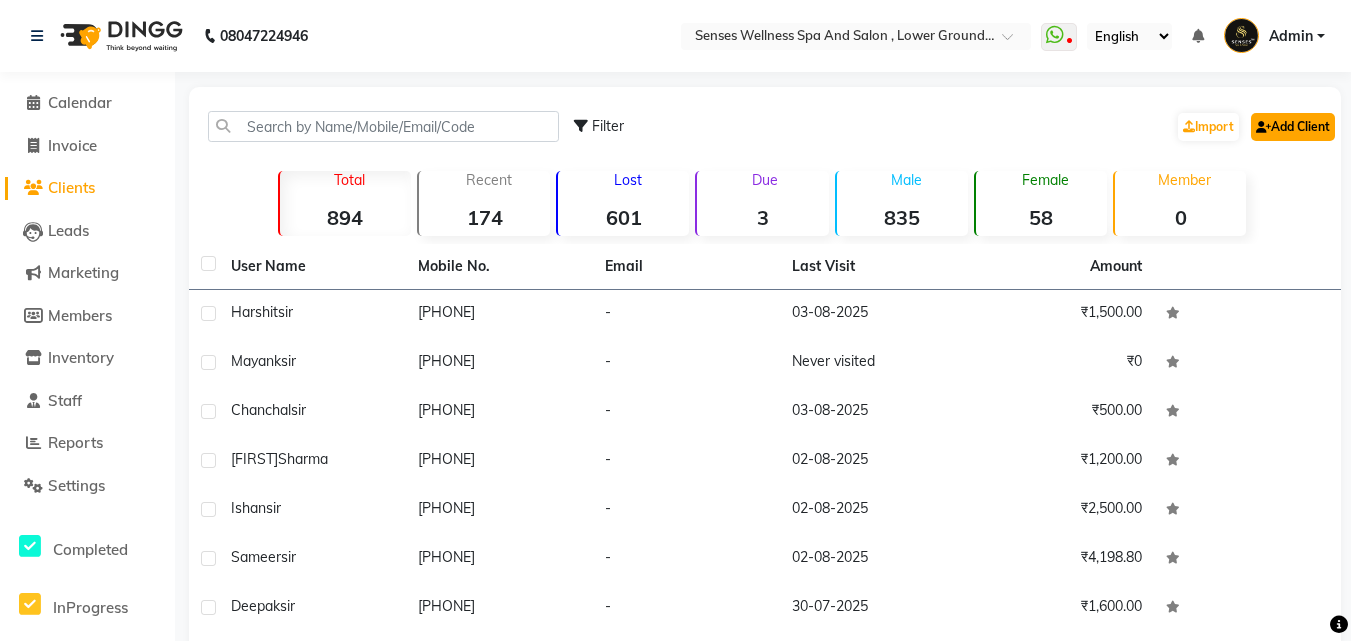 click on "Add Client" 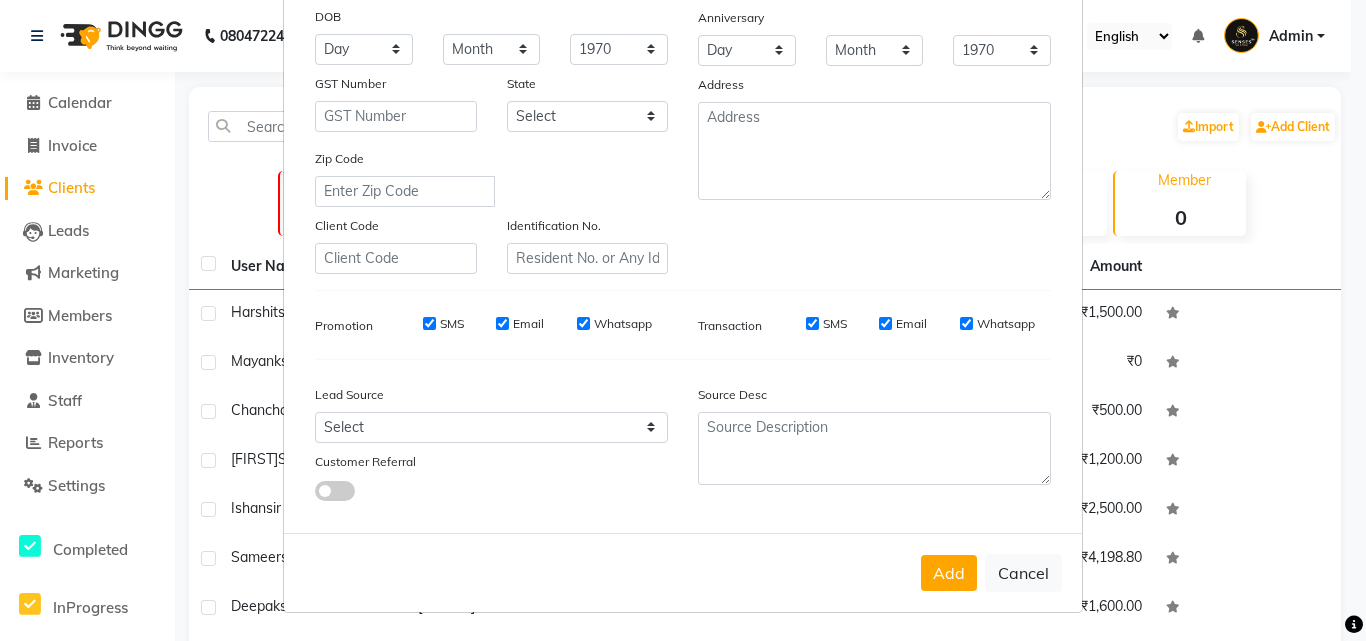 scroll, scrollTop: 0, scrollLeft: 0, axis: both 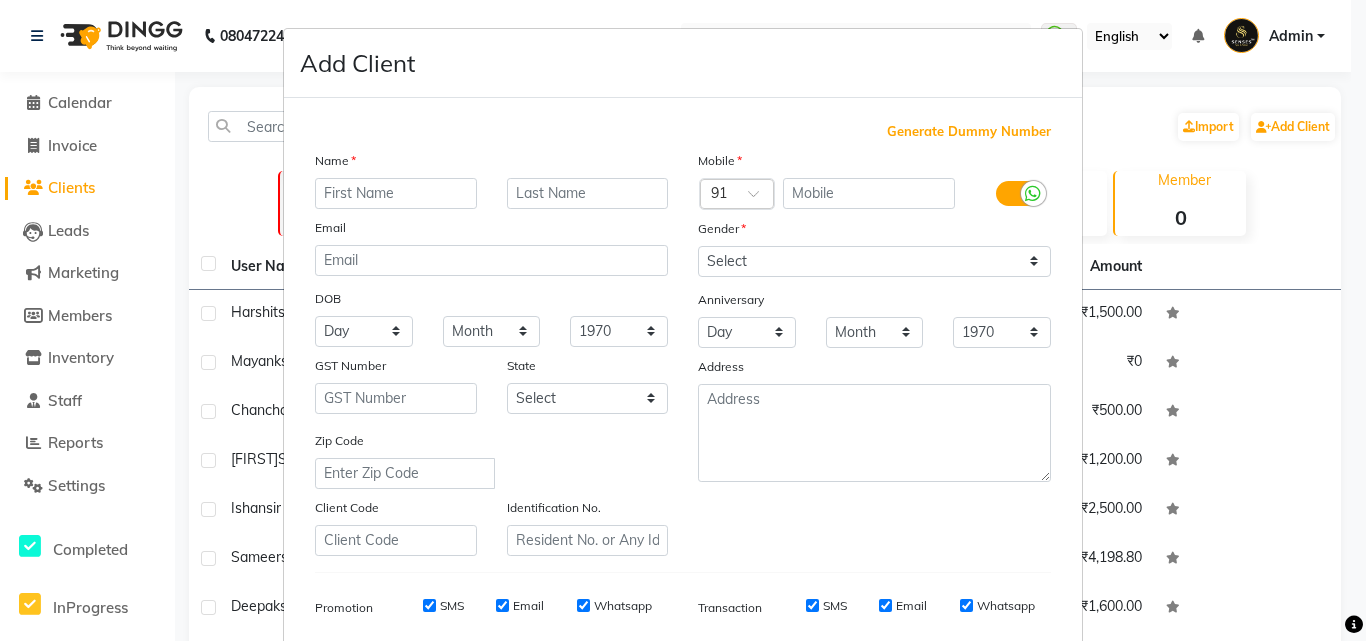 click on "Add Client Generate Dummy Number Name Email DOB Day 01 02 03 04 05 06 07 08 09 10 11 12 13 14 15 16 17 18 19 20 21 22 23 24 25 26 27 28 29 30 31 Month January February March April May June July August September October November December 1940 1941 1942 1943 1944 1945 1946 1947 1948 1949 1950 1951 1952 1953 1954 1955 1956 1957 1958 1959 1960 1961 1962 1963 1964 1965 1966 1967 1968 1969 1970 1971 1972 1973 1974 1975 1976 1977 1978 1979 1980 1981 1982 1983 1984 1985 1986 1987 1988 1989 1990 1991 1992 1993 1994 1995 1996 1997 1998 1999 2000 2001 2002 2003 2004 2005 2006 2007 2008 2009 2010 2011 2012 2013 2014 2015 2016 2017 2018 2019 2020 2021 2022 2023 2024 GST Number State Select Andaman and Nicobar Islands Andhra Pradesh Arunachal Pradesh Assam Bihar Chandigarh Chhattisgarh Dadra and Nagar Haveli Daman and Diu Delhi Goa Gujarat Haryana Himachal Pradesh Jammu and Kashmir Jharkhand Karnataka Kerala Lakshadweep Madhya Pradesh Maharashtra Manipur Meghalaya Mizoram Nagaland Odisha Pondicherry Punjab Rajasthan Sikkim" at bounding box center [683, 320] 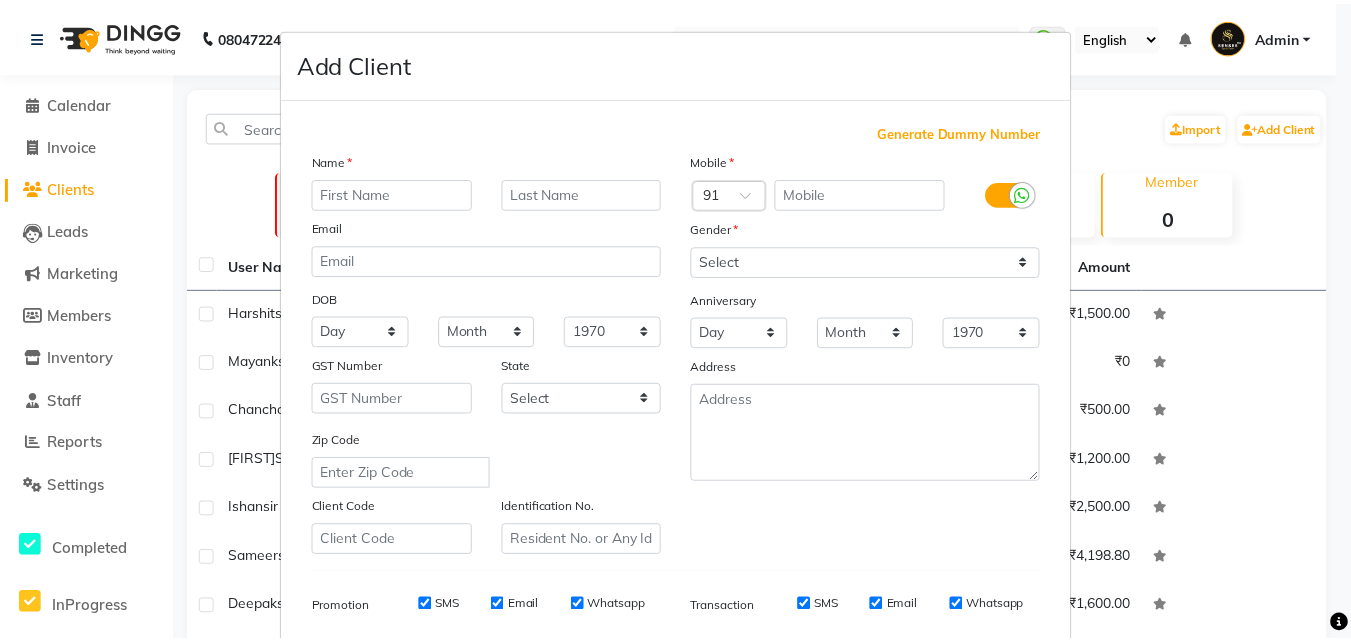 scroll, scrollTop: 282, scrollLeft: 0, axis: vertical 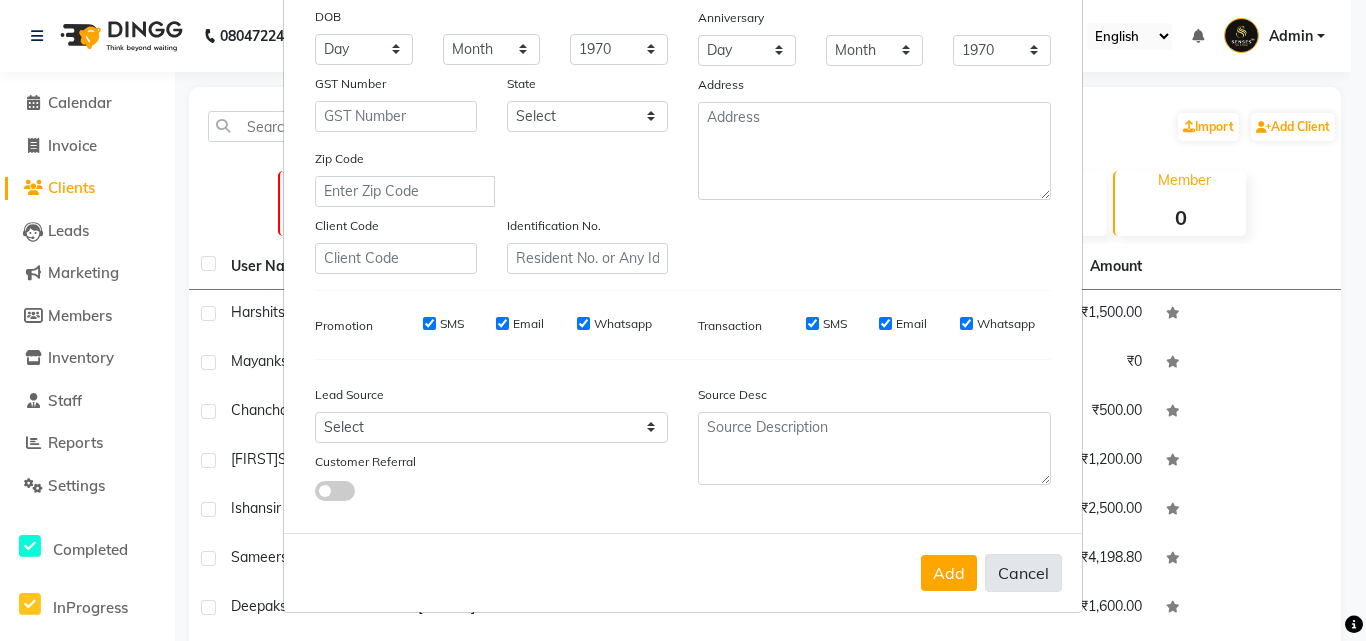 click on "Cancel" at bounding box center (1023, 573) 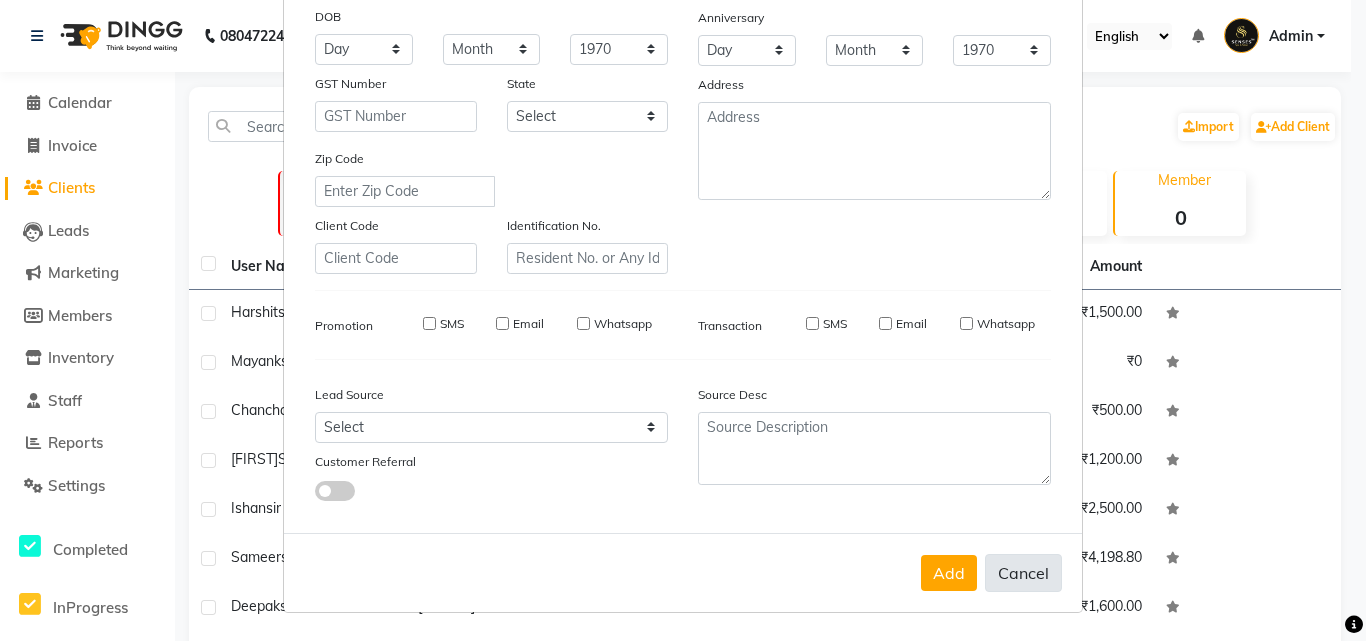 select 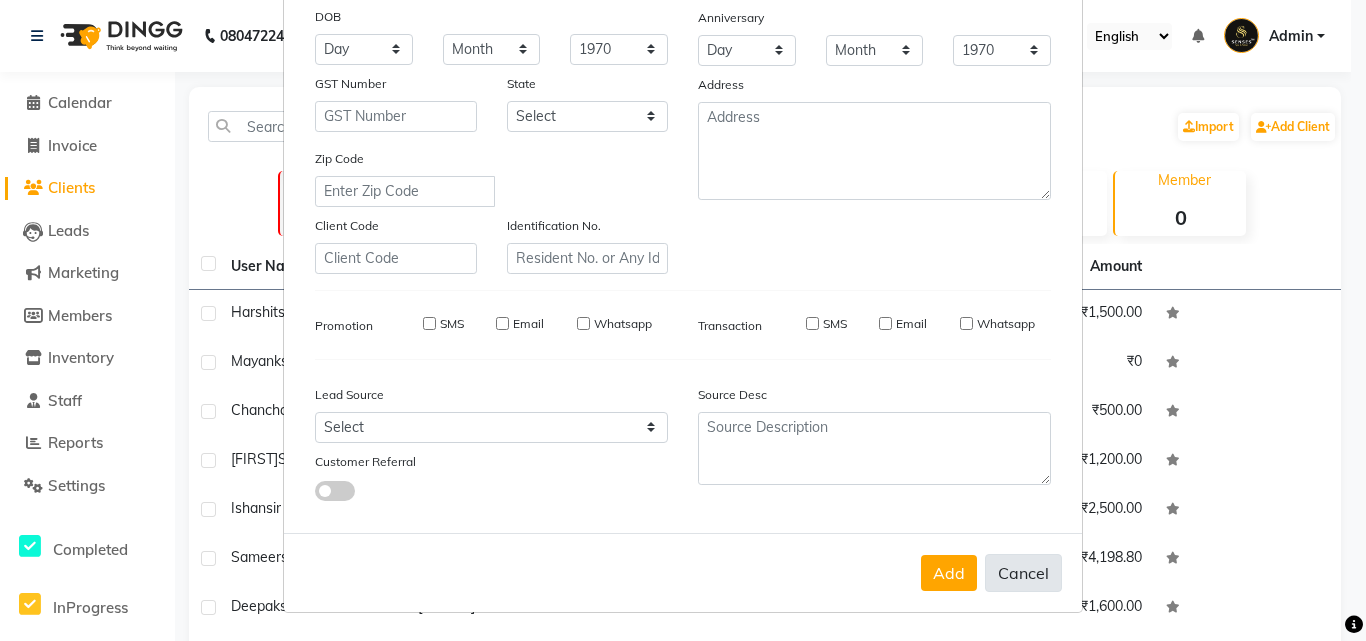 select 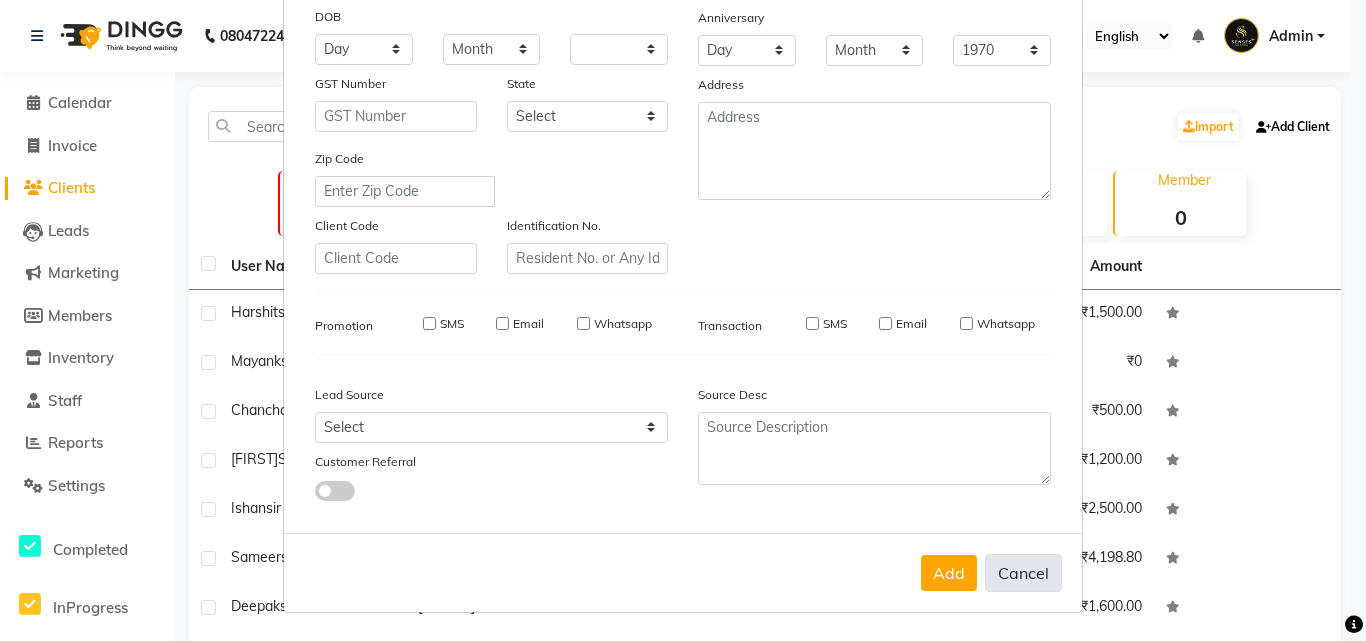 select 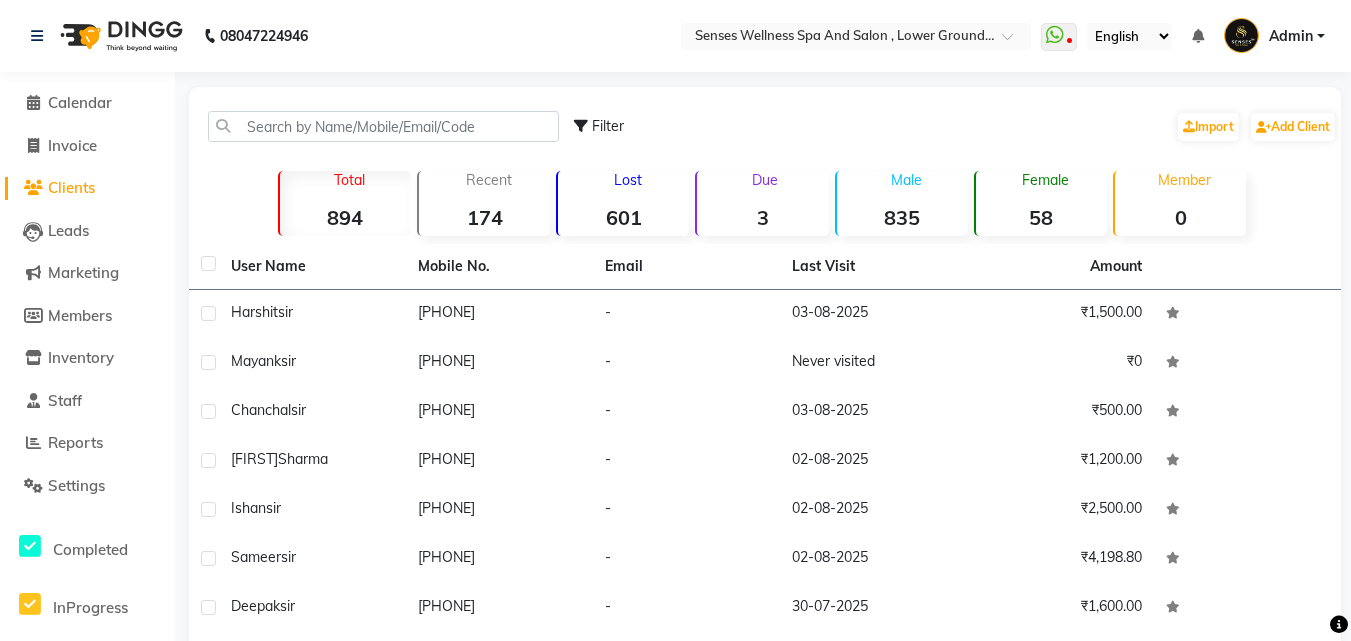 click on "Admin" at bounding box center (1291, 36) 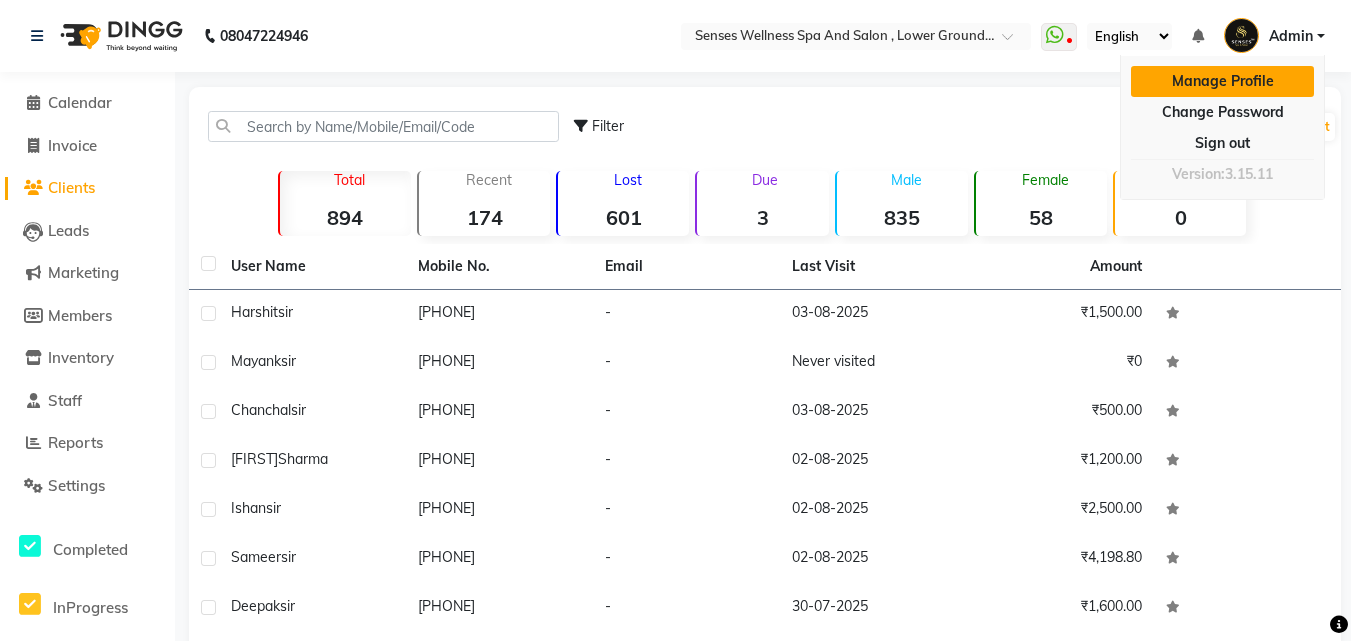 click on "Manage Profile" at bounding box center [1222, 81] 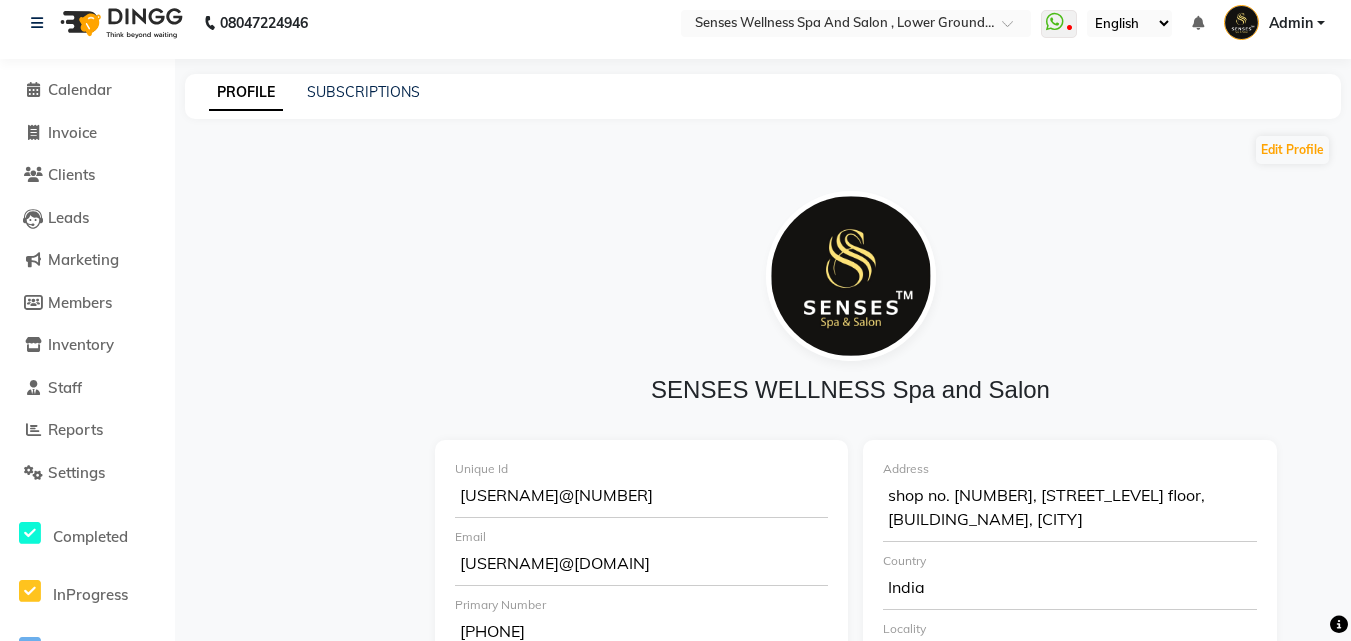 scroll, scrollTop: 0, scrollLeft: 0, axis: both 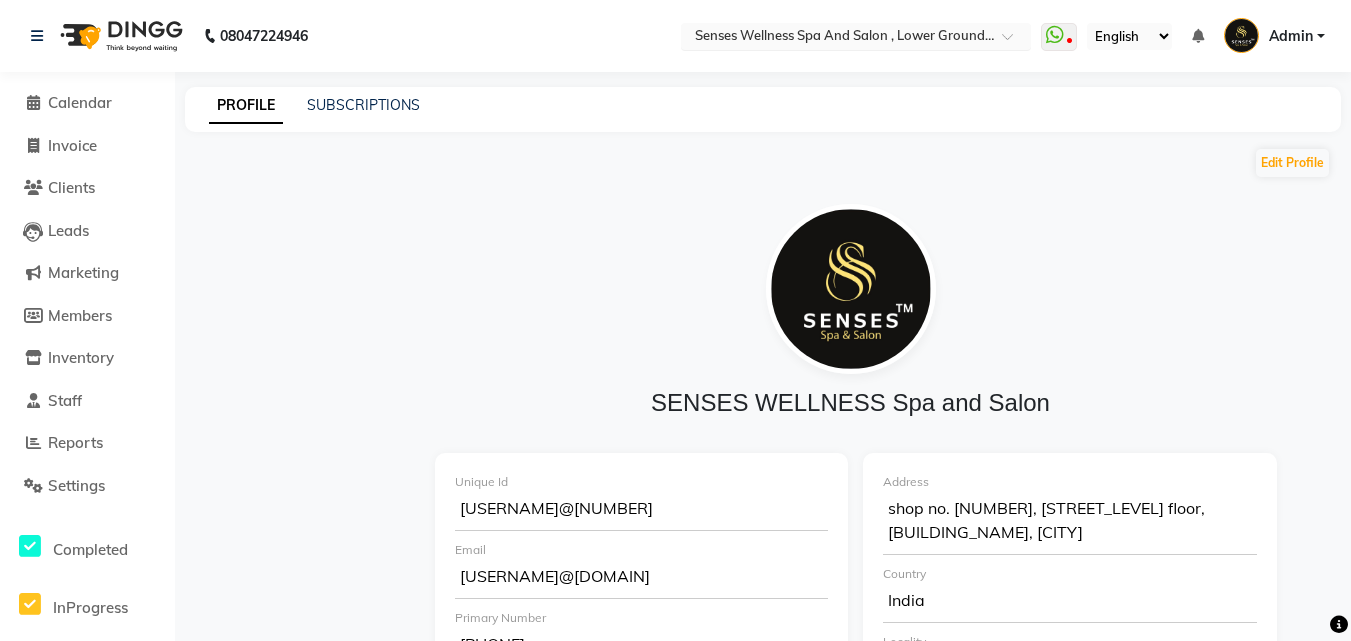 click at bounding box center [836, 38] 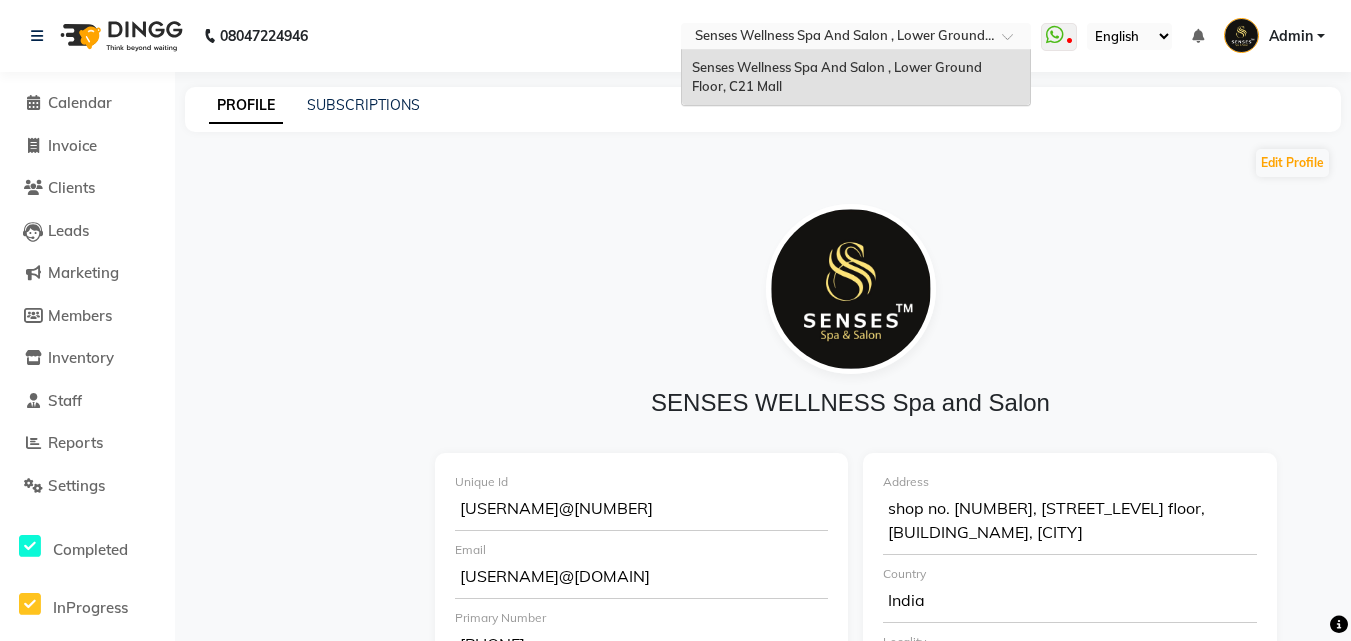 click at bounding box center [836, 38] 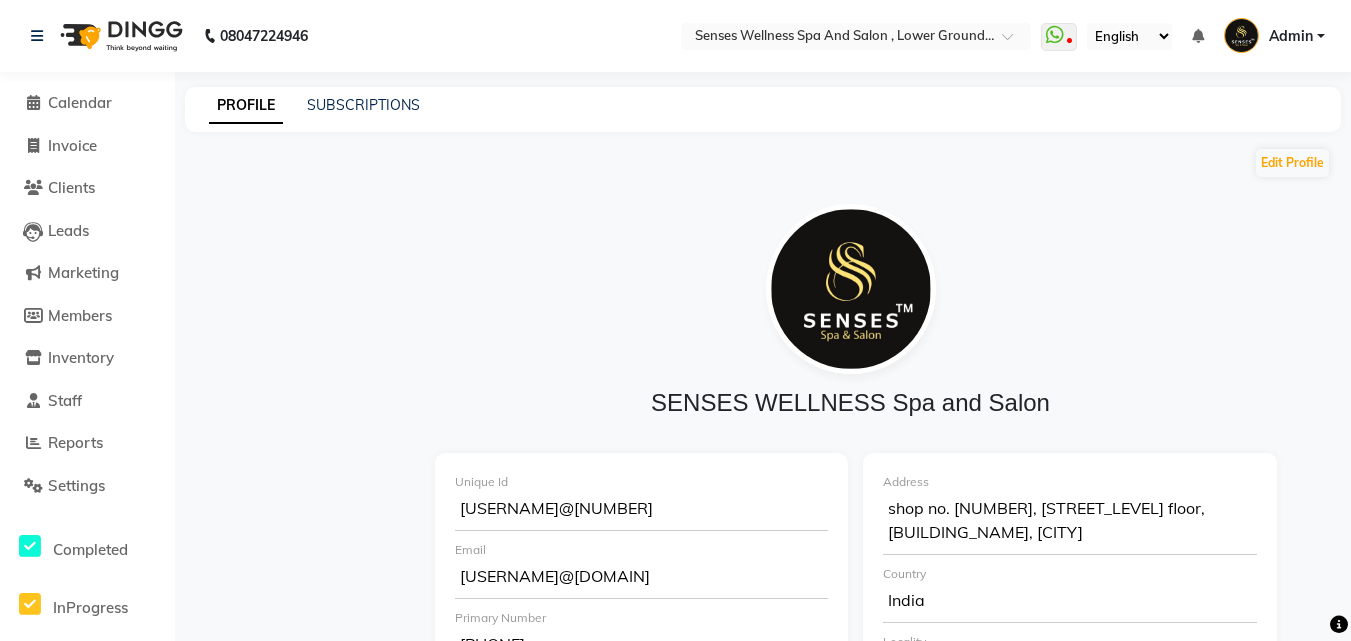 click 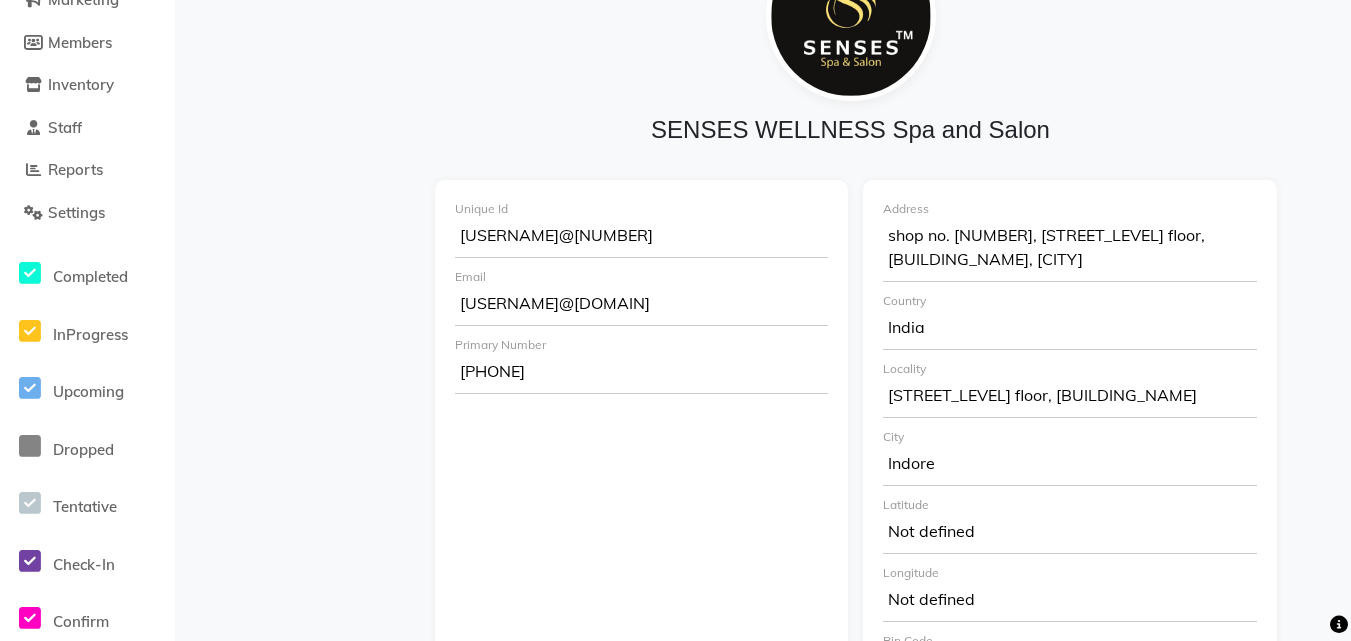 scroll, scrollTop: 272, scrollLeft: 0, axis: vertical 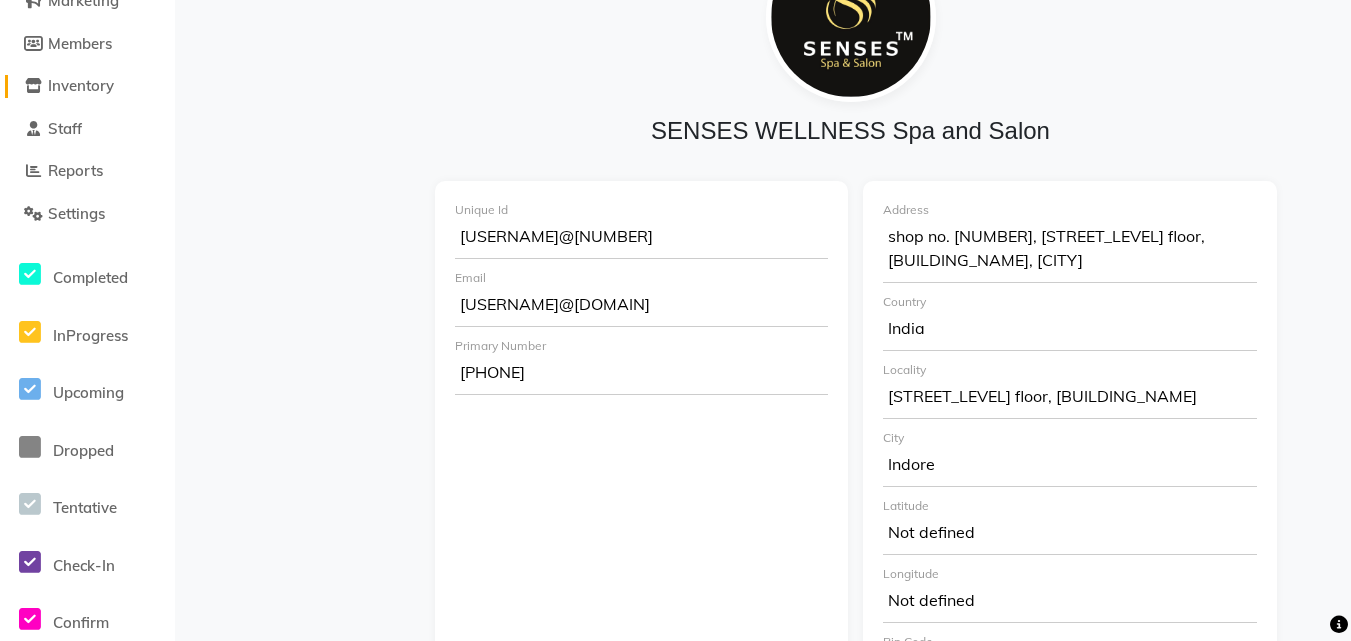 click on "Inventory" 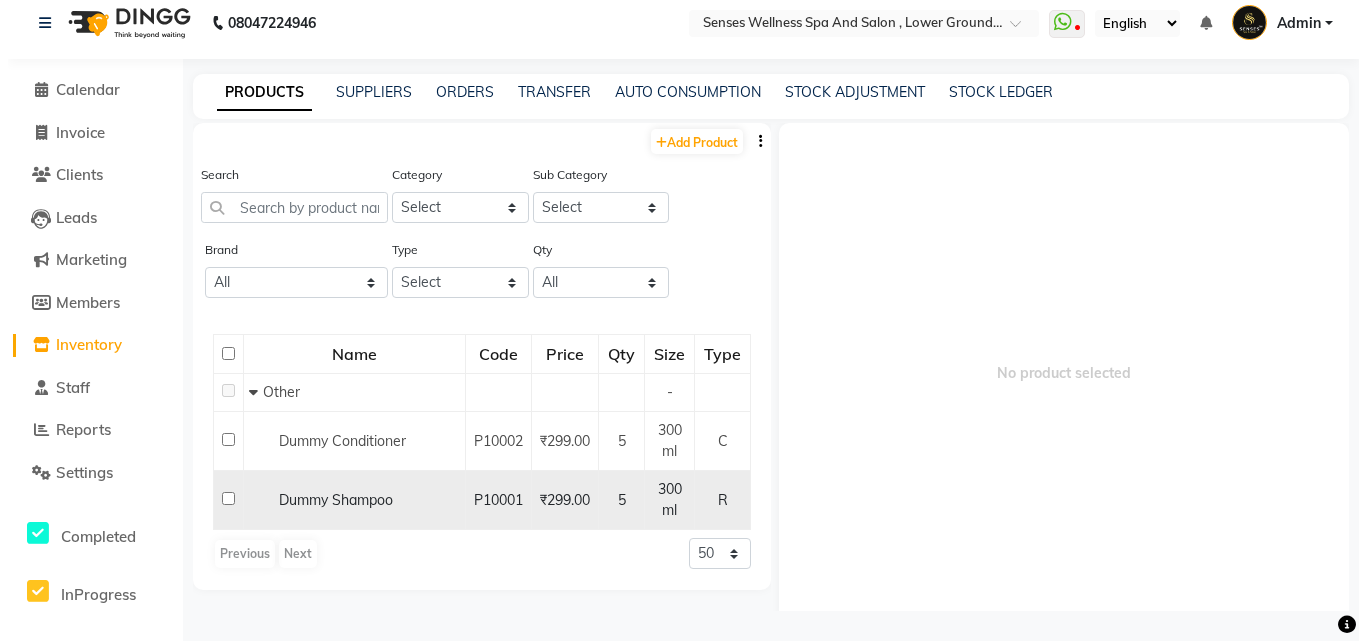 scroll, scrollTop: 0, scrollLeft: 0, axis: both 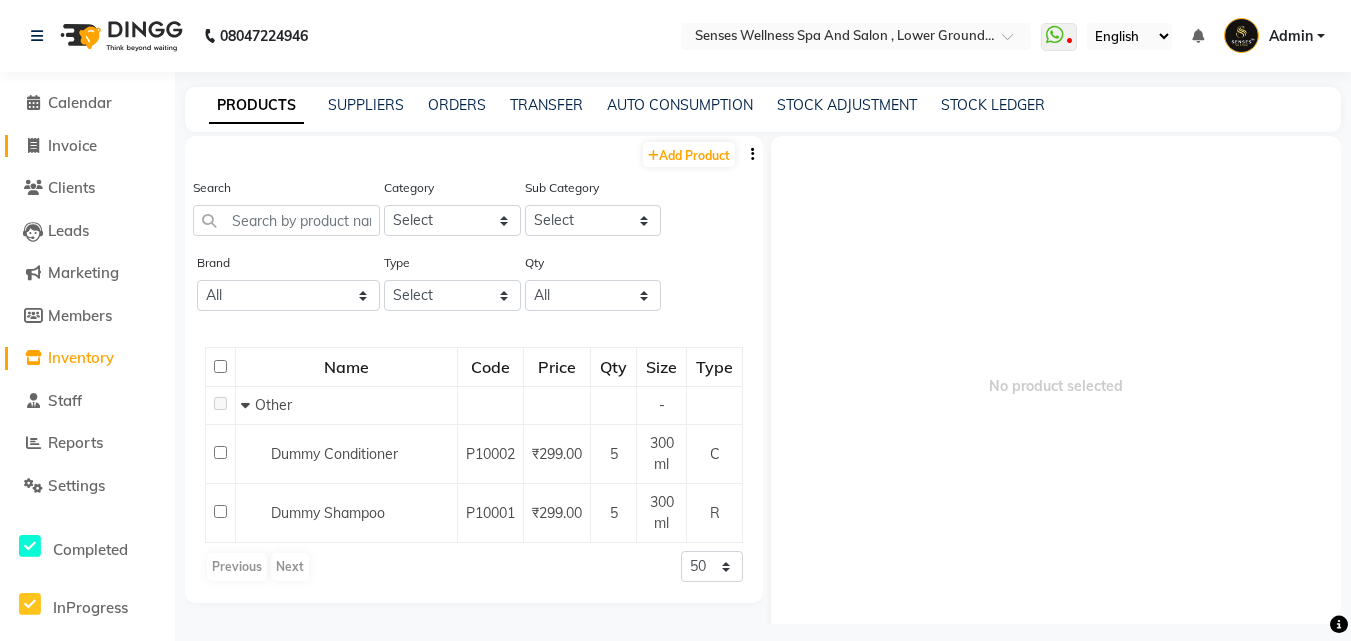 click on "Invoice" 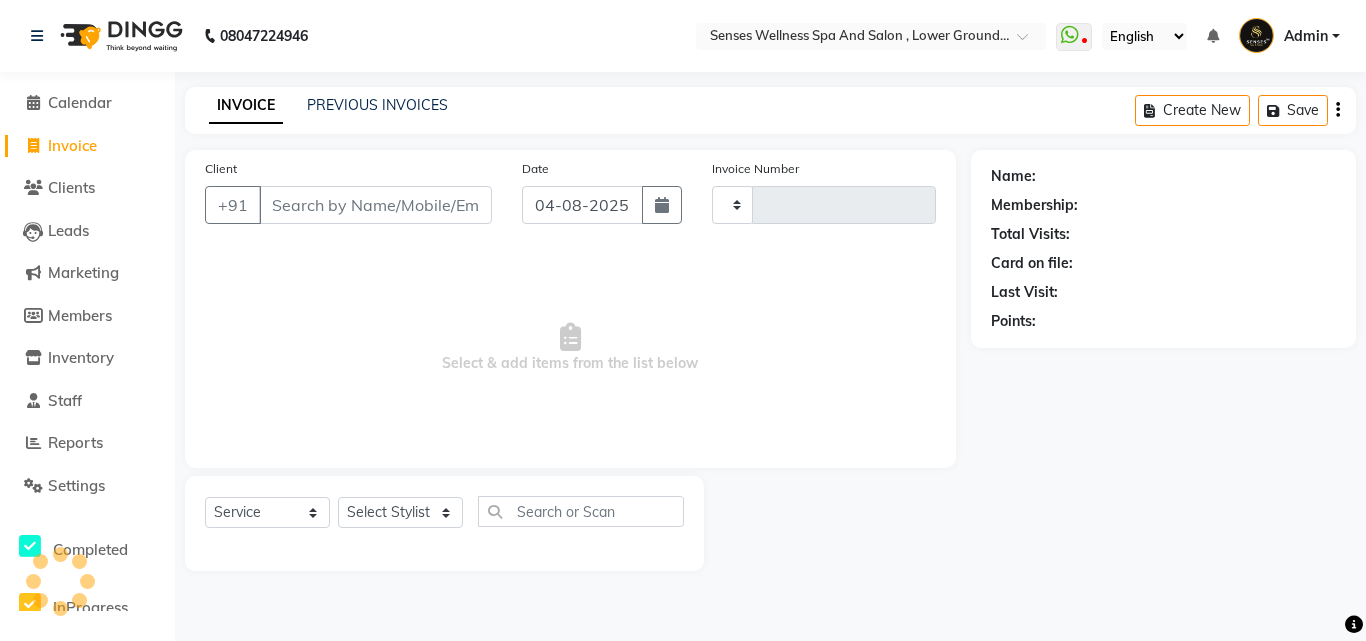 type on "0273" 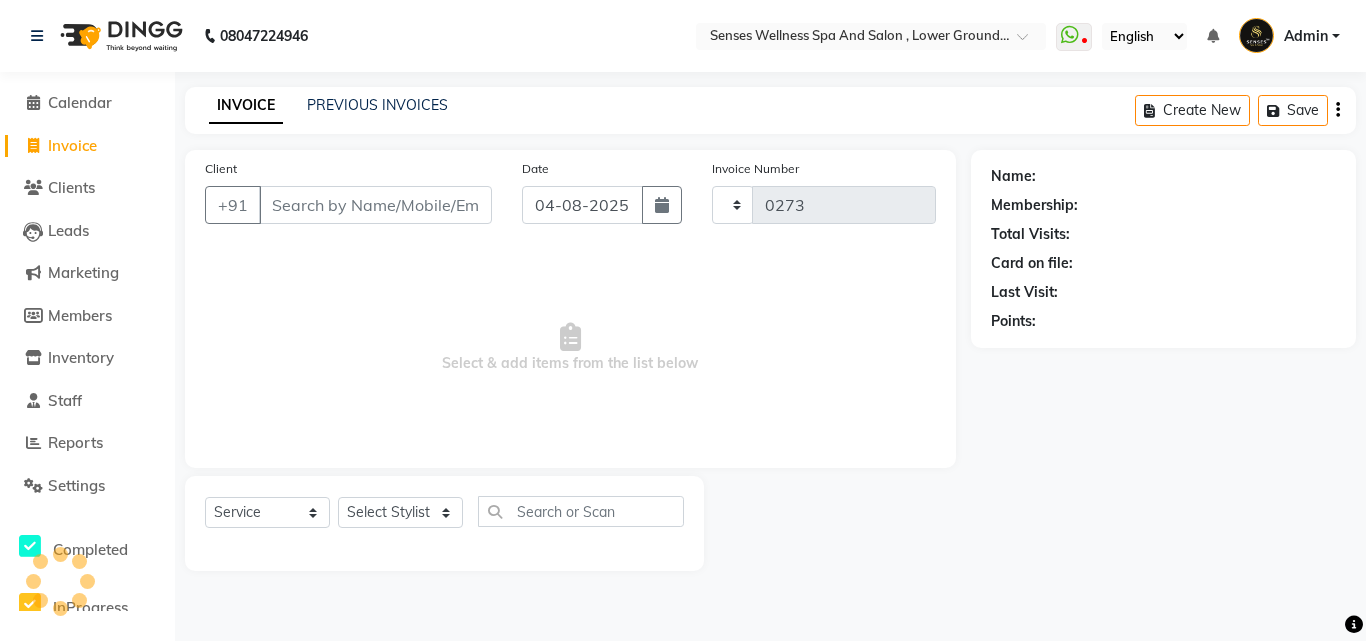 select on "6485" 